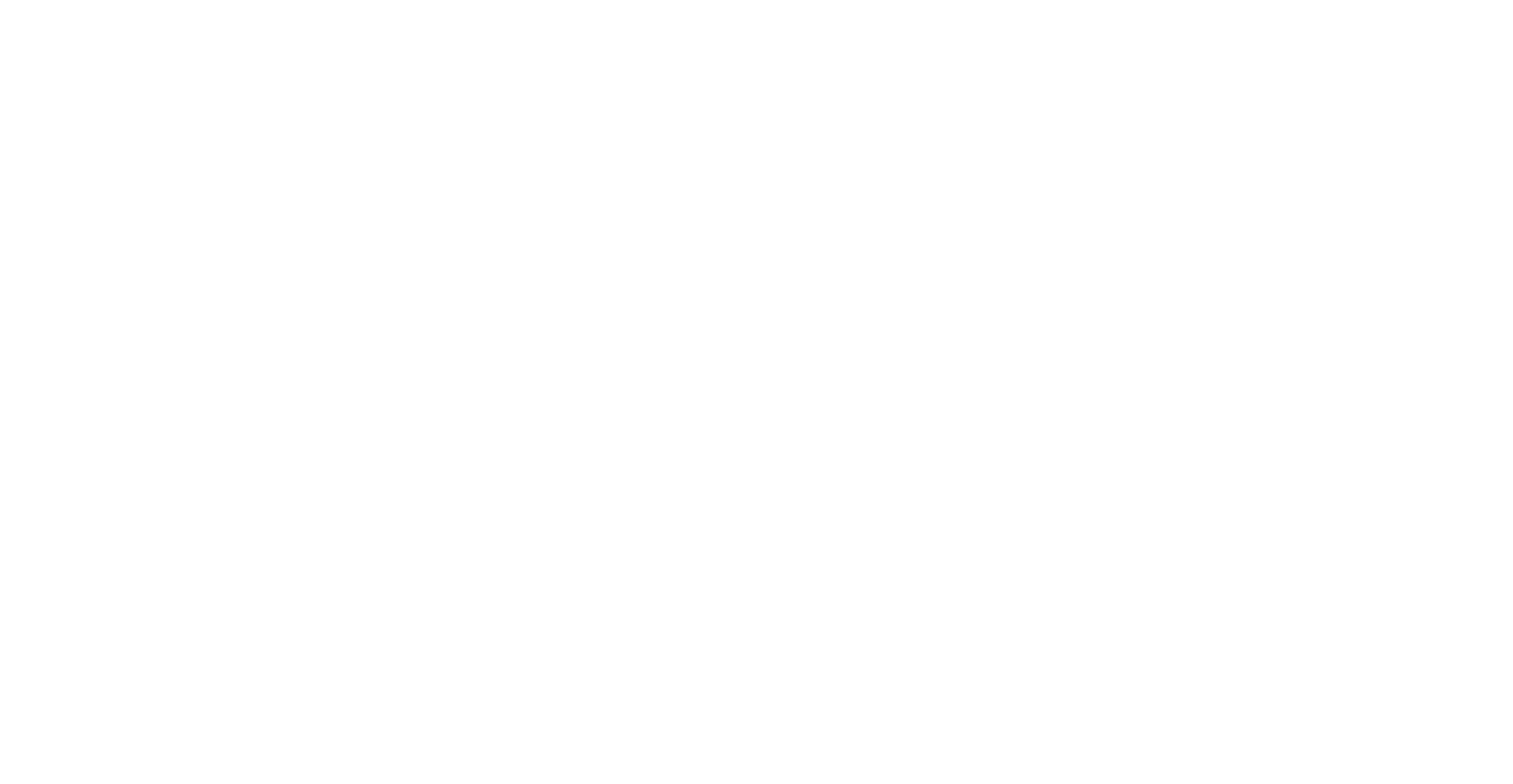scroll, scrollTop: 0, scrollLeft: 0, axis: both 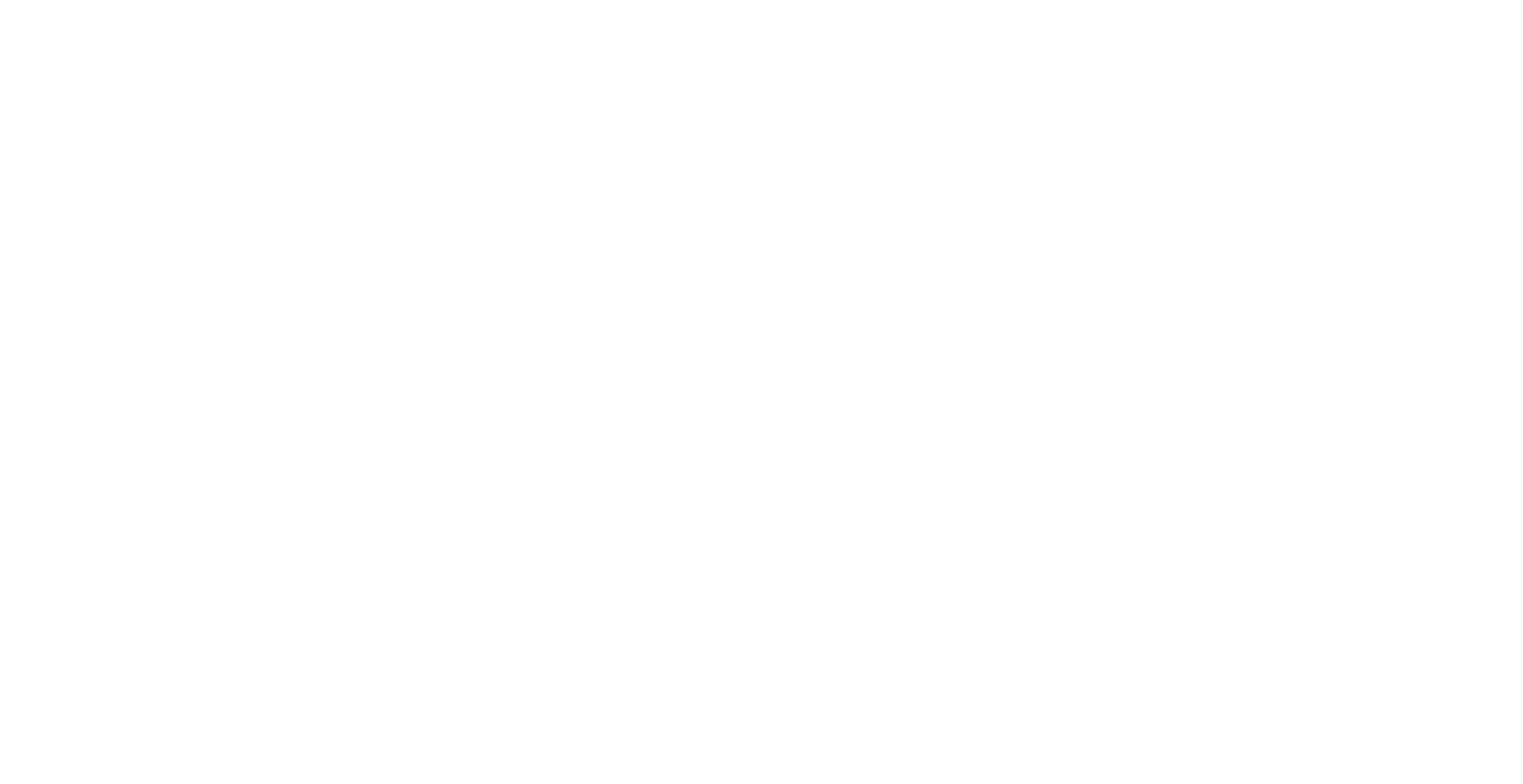 select on "*" 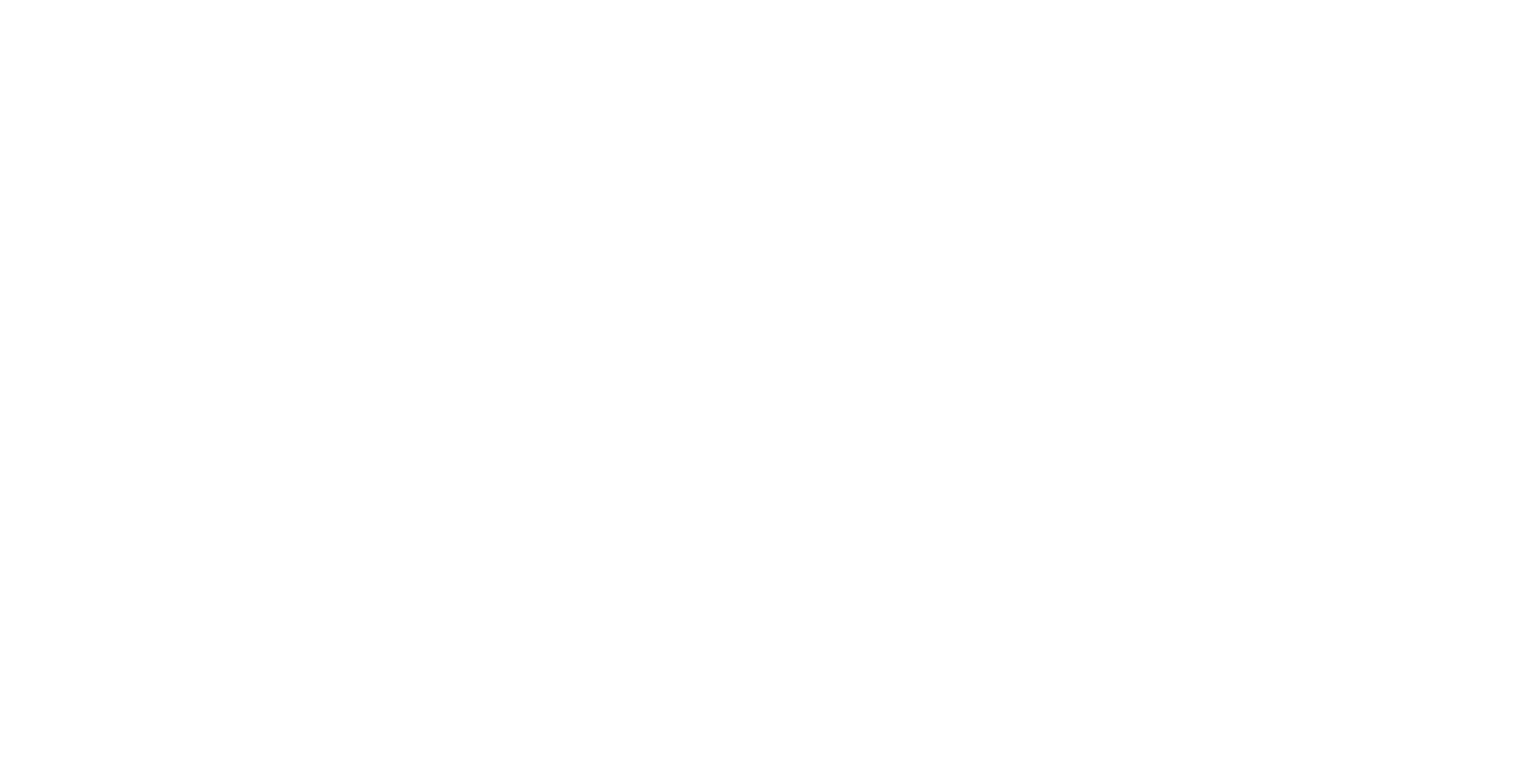 scroll, scrollTop: 0, scrollLeft: 0, axis: both 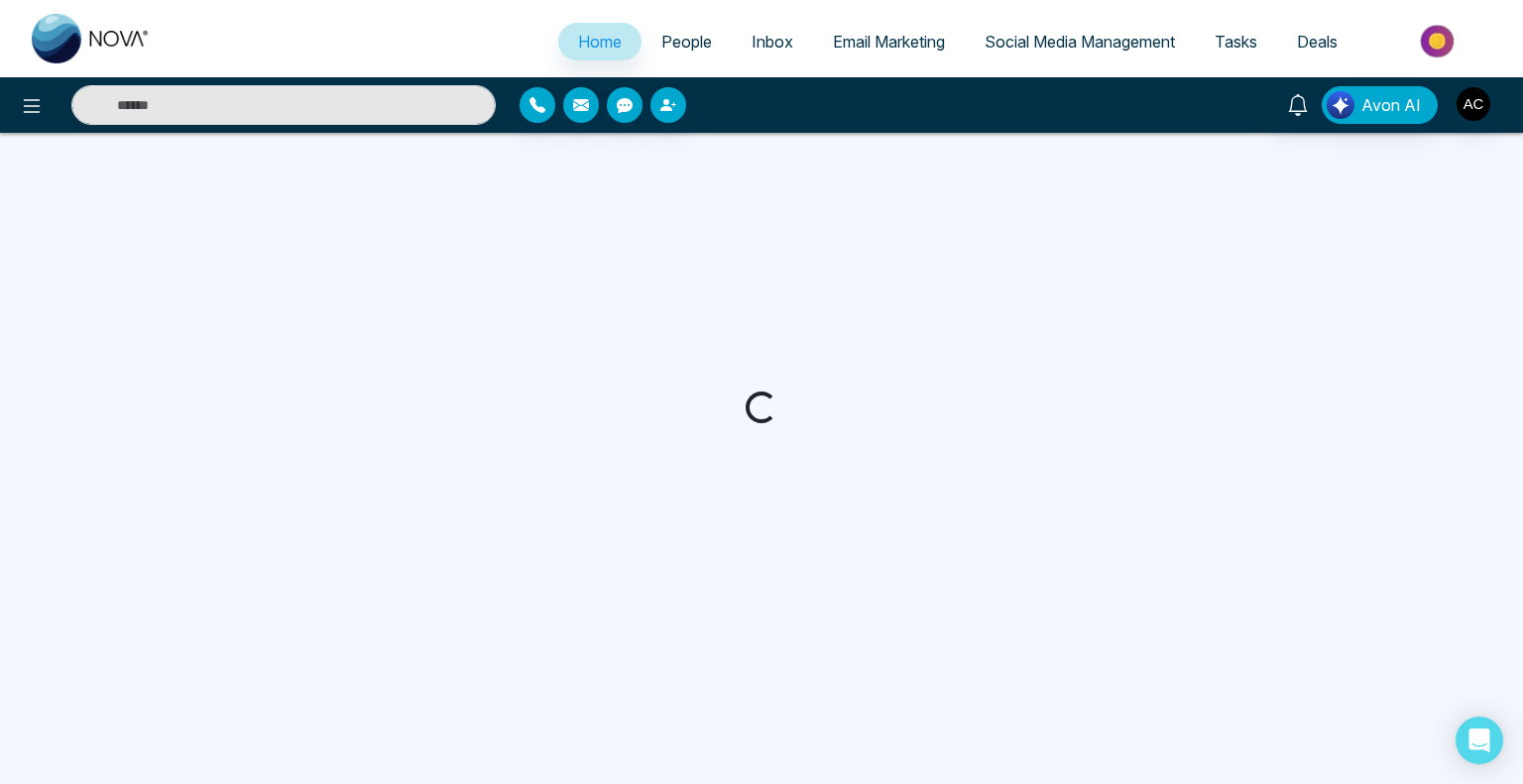 select on "*" 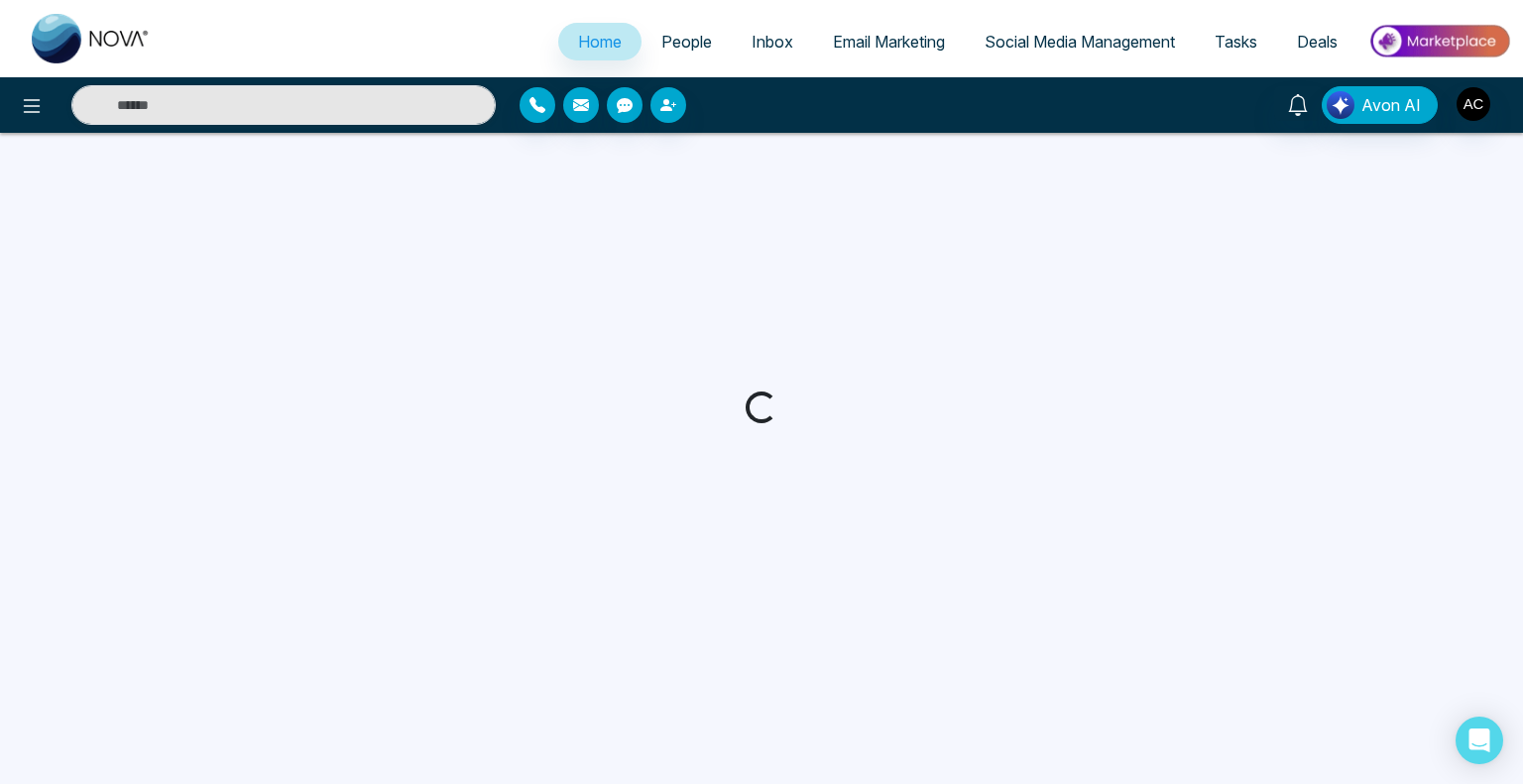 select on "*" 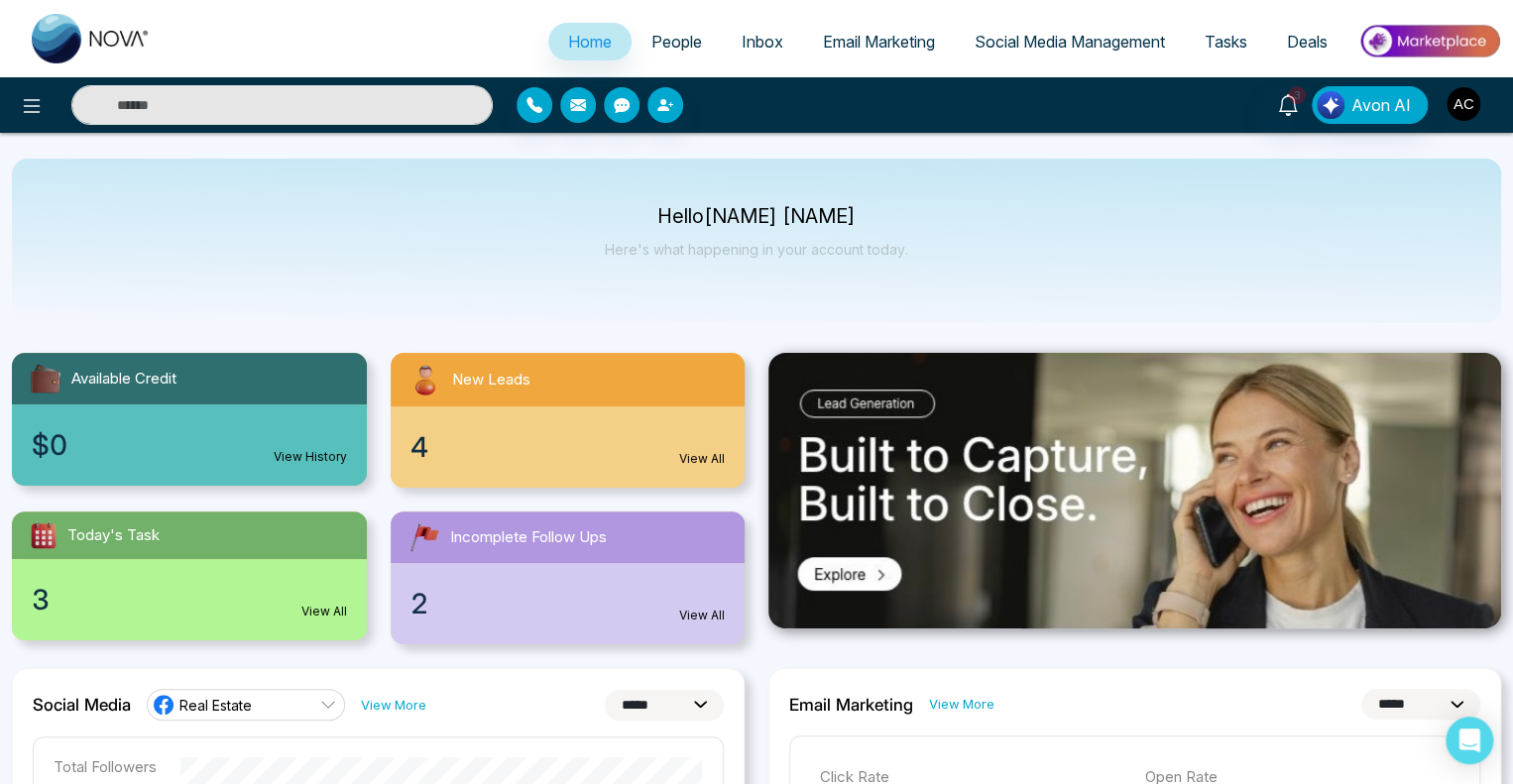 click at bounding box center (1463, 104) 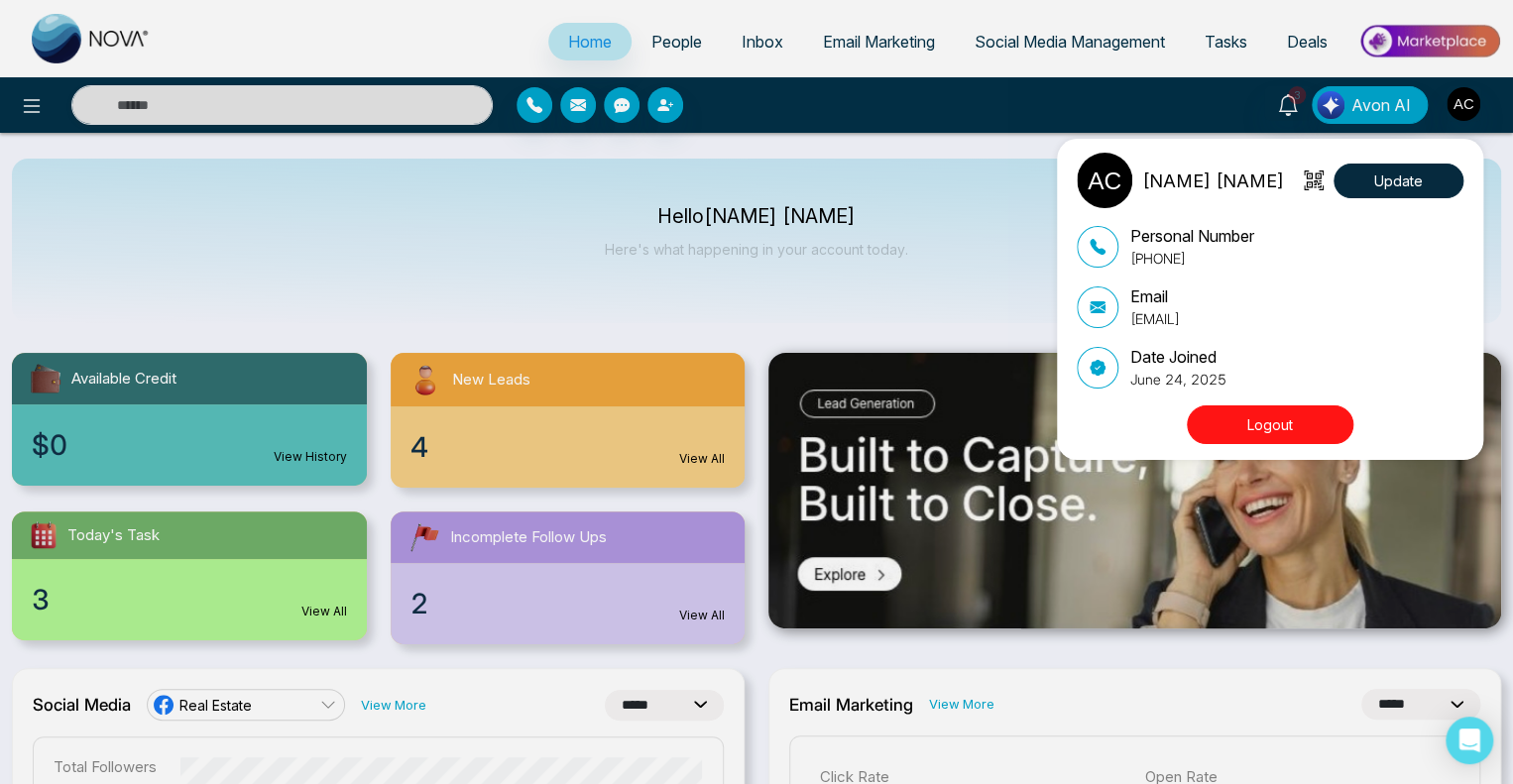 click on "Logout" at bounding box center [1270, 424] 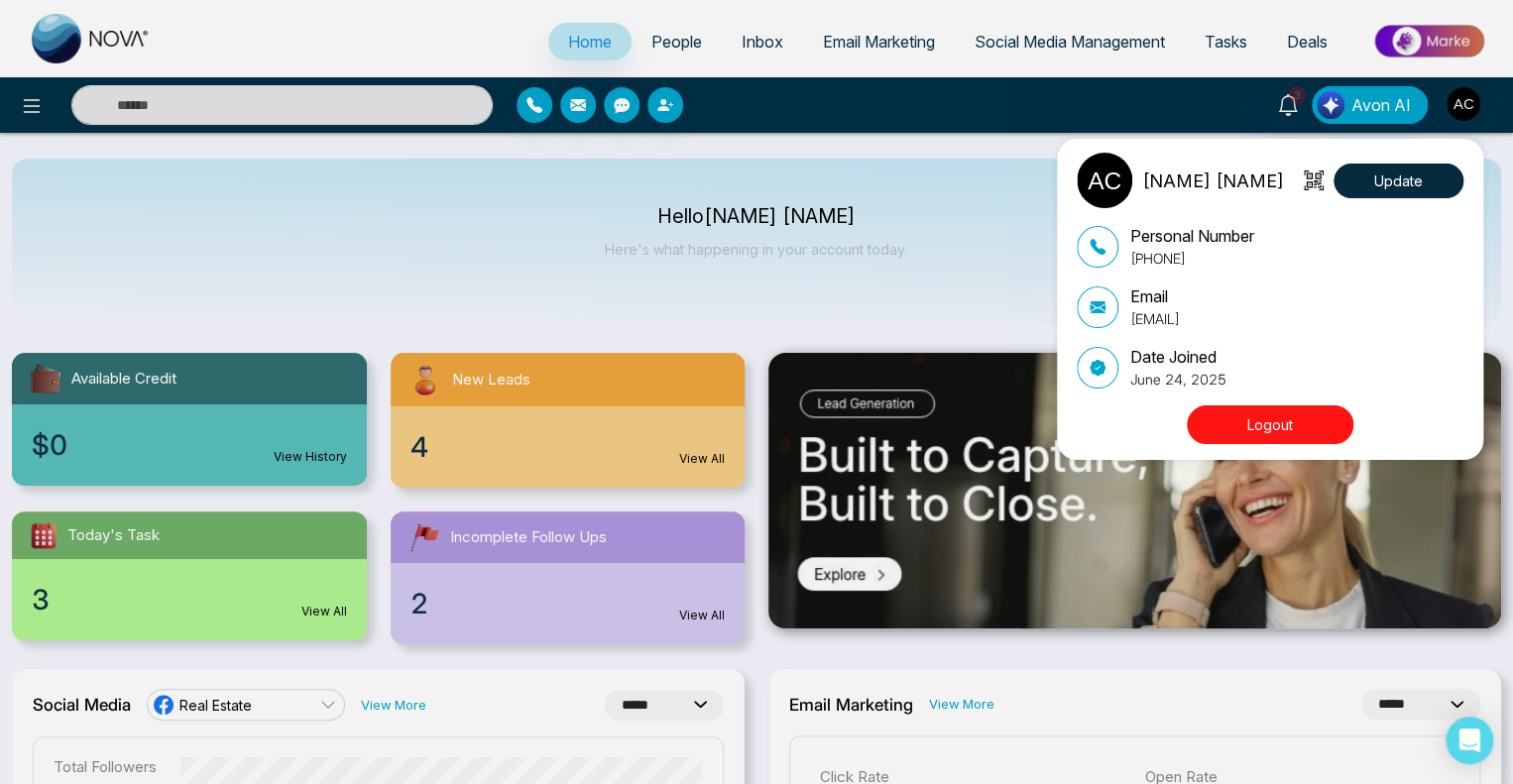 click on "Logout" at bounding box center (1270, 424) 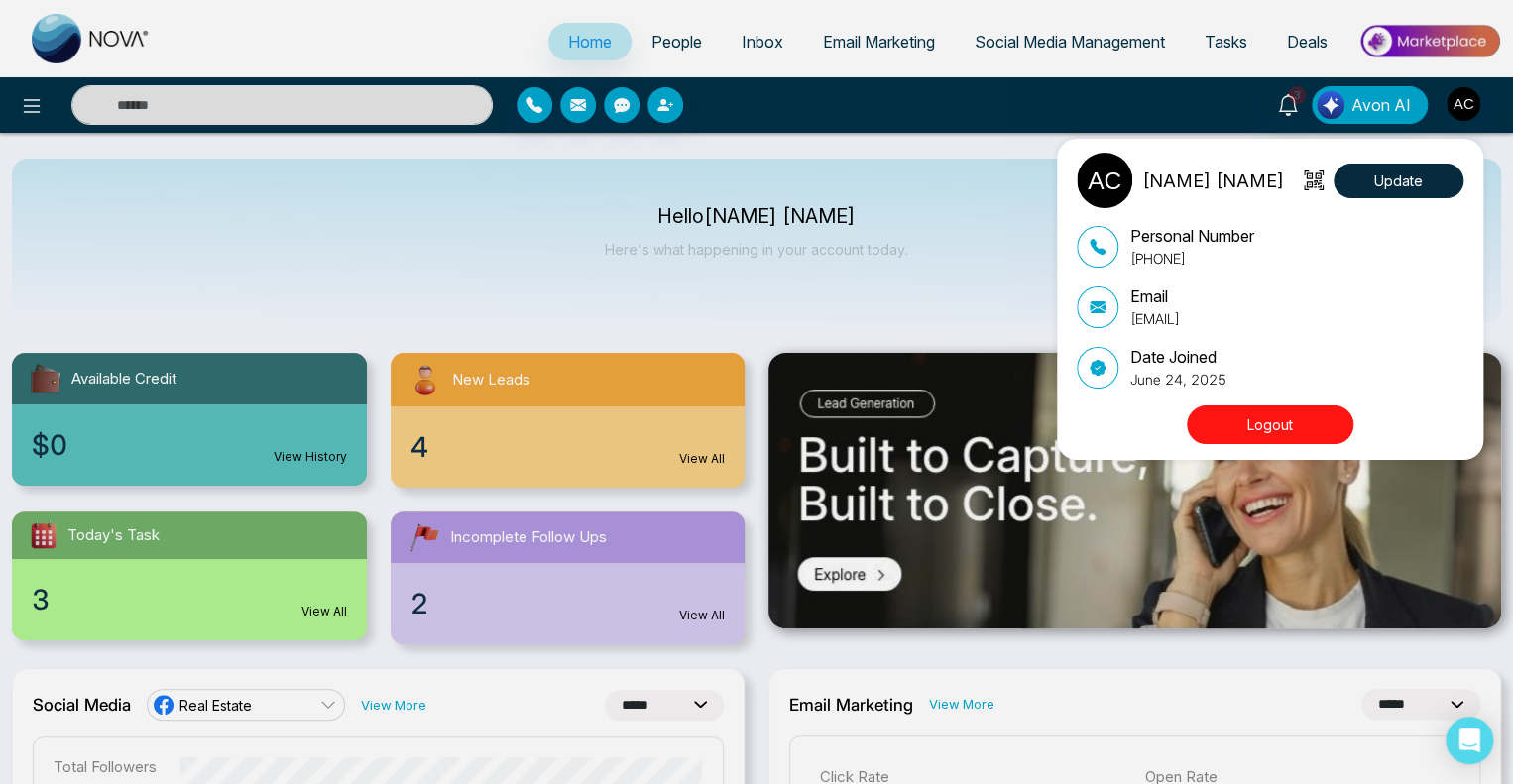 click on "Logout" at bounding box center (1270, 424) 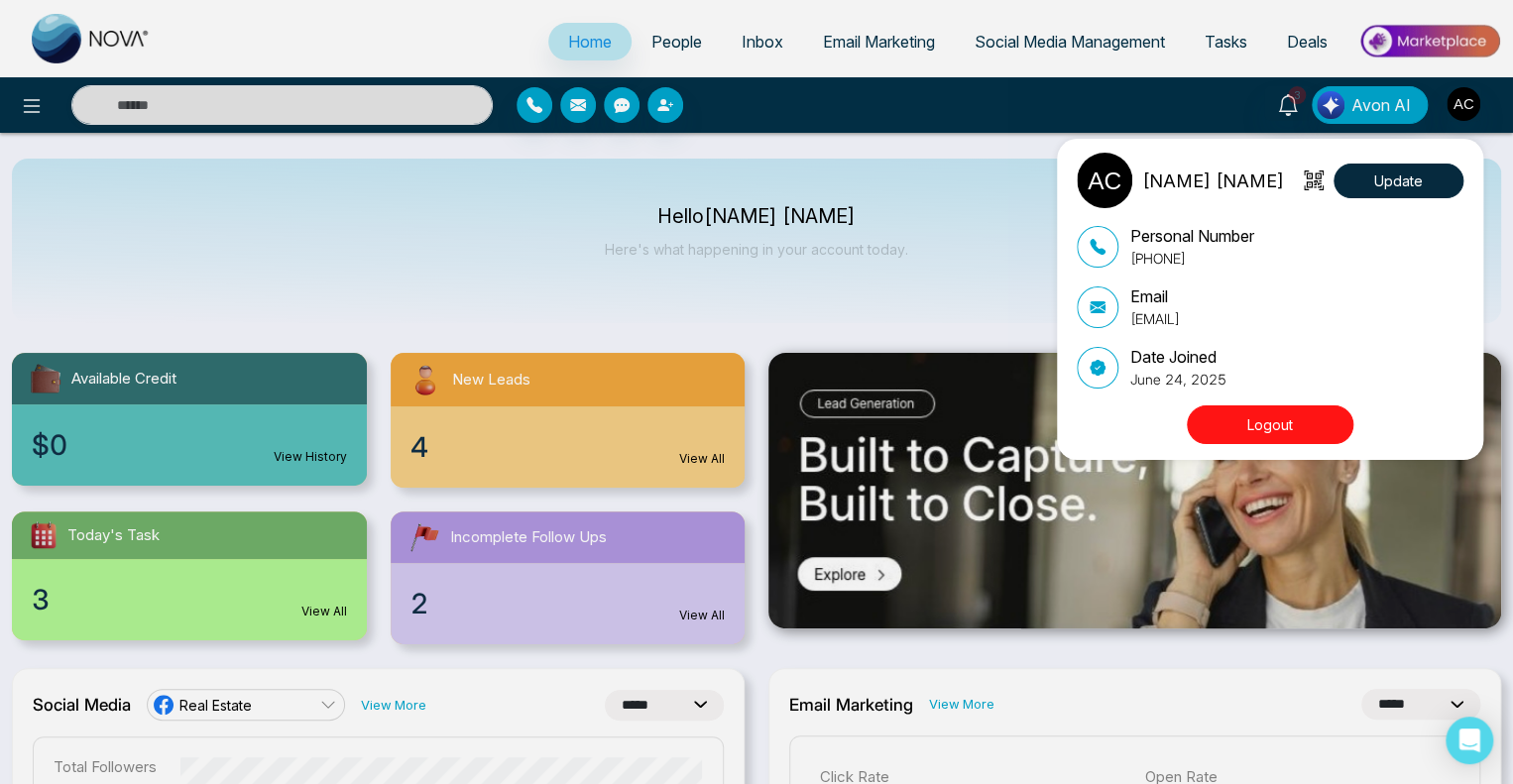 click on "Logout" at bounding box center [1270, 424] 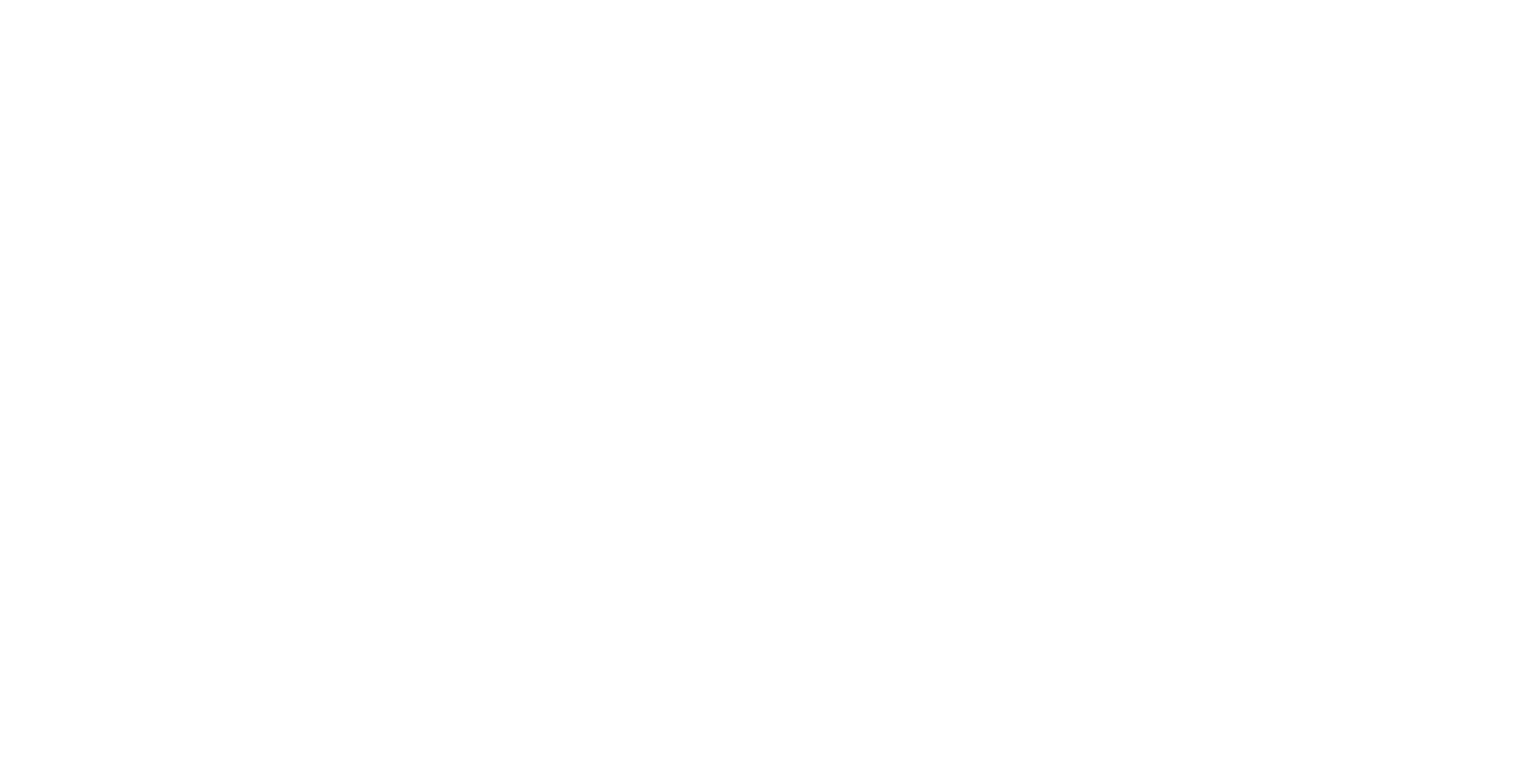scroll, scrollTop: 0, scrollLeft: 0, axis: both 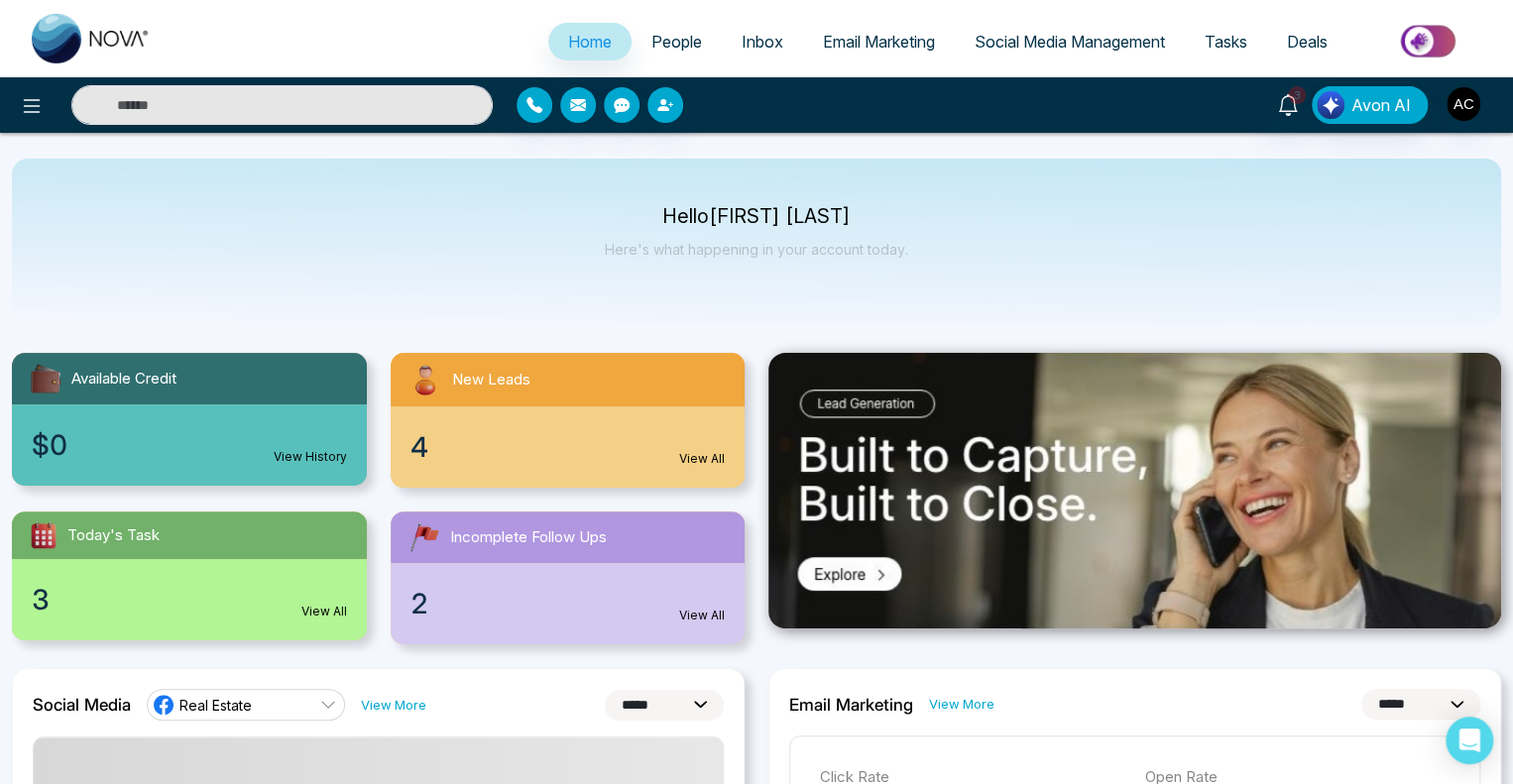 click on "People" at bounding box center (676, 42) 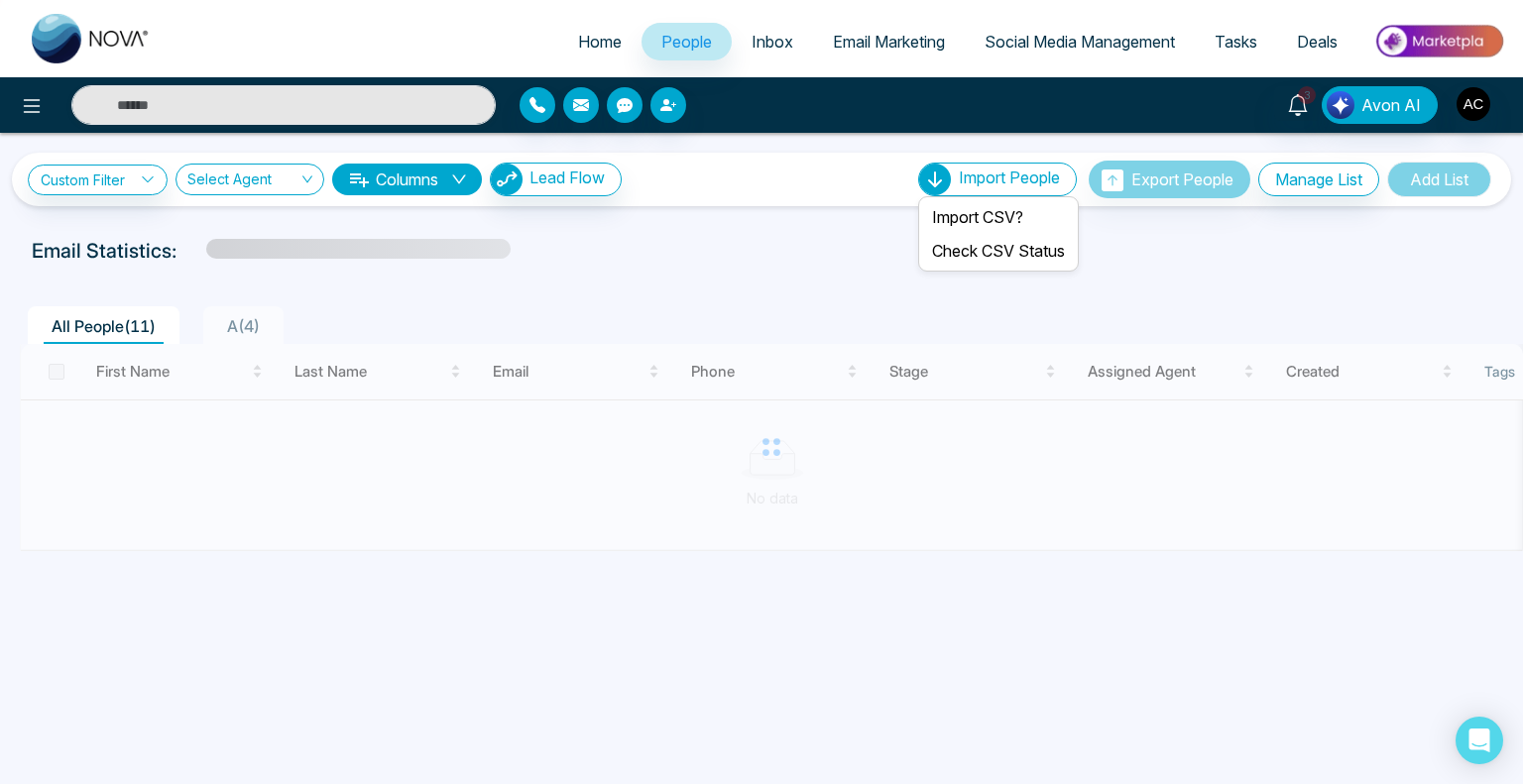click on "Import People" at bounding box center (1009, 177) 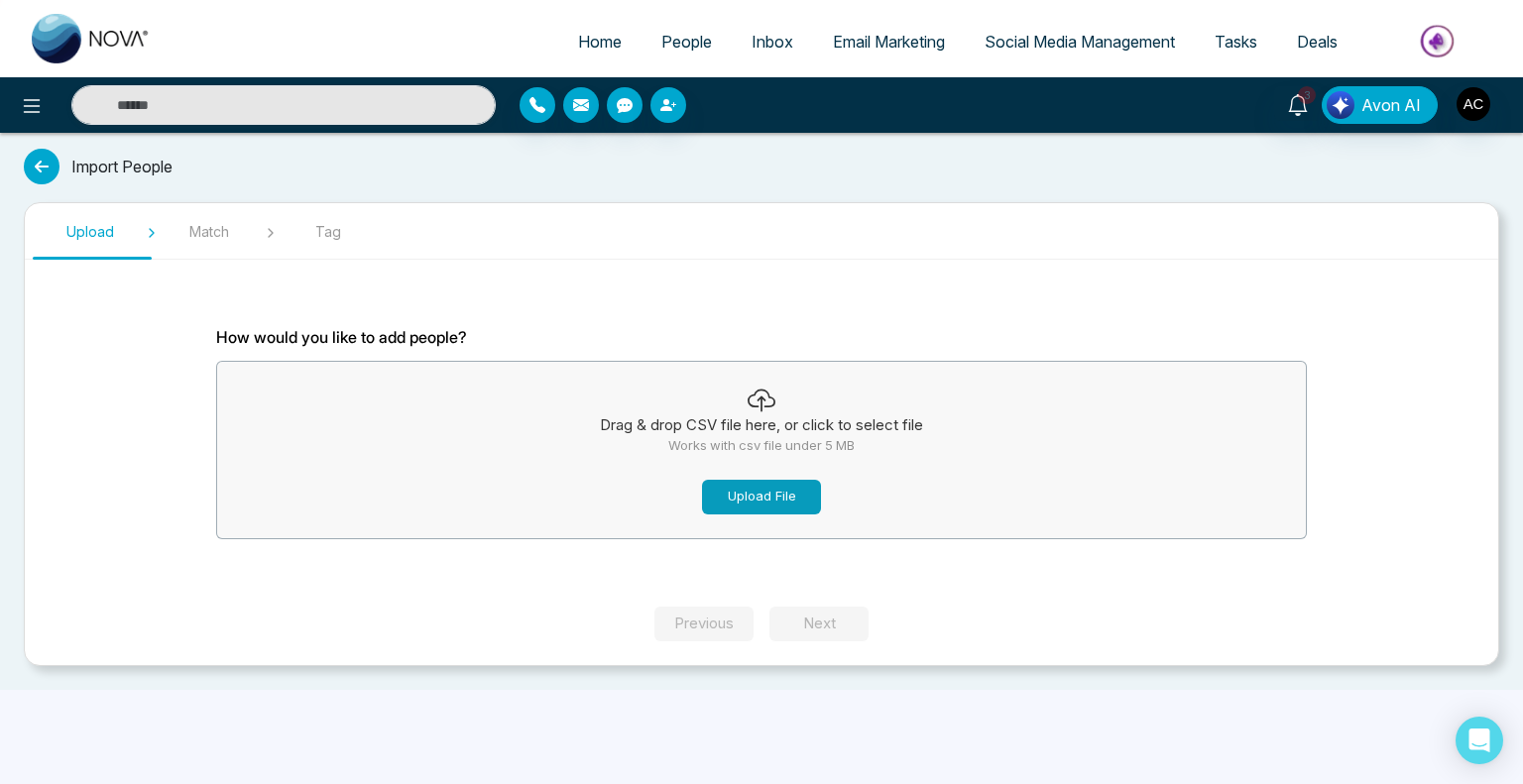 click on "Upload File" at bounding box center [762, 497] 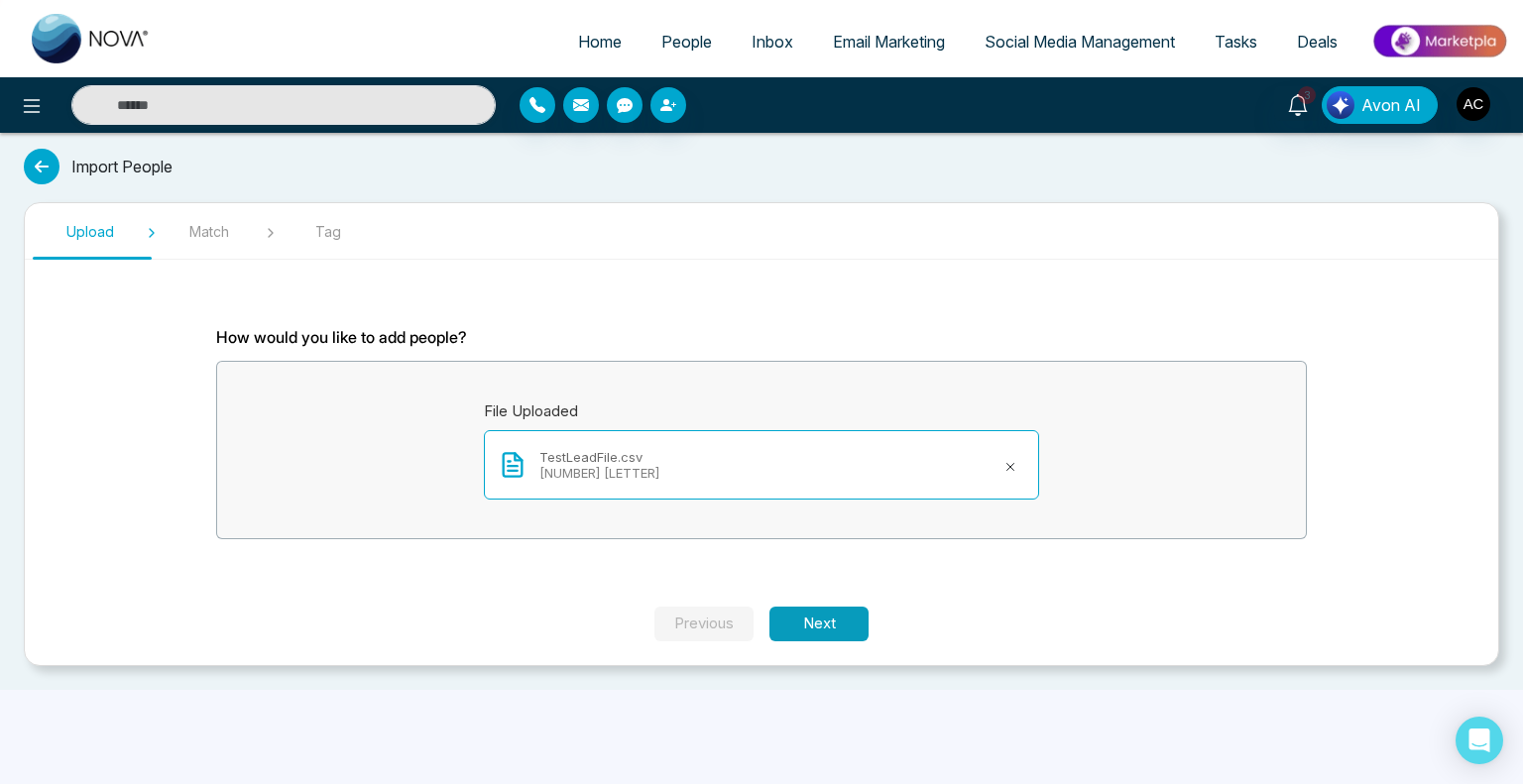 click on "Next" at bounding box center [819, 623] 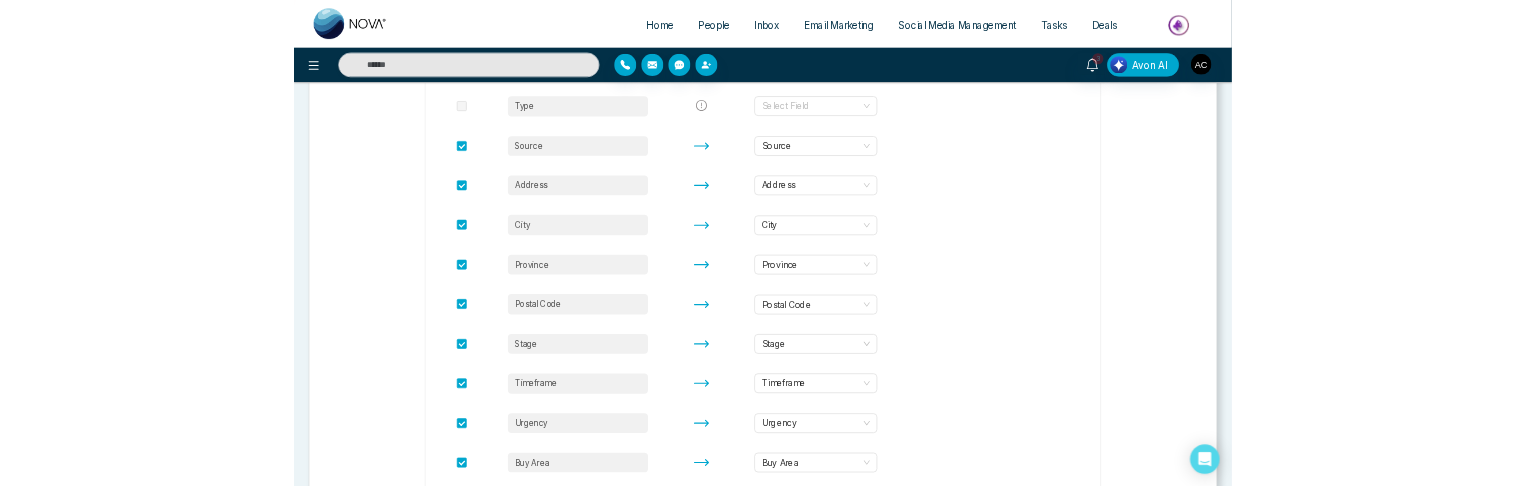 scroll, scrollTop: 1009, scrollLeft: 0, axis: vertical 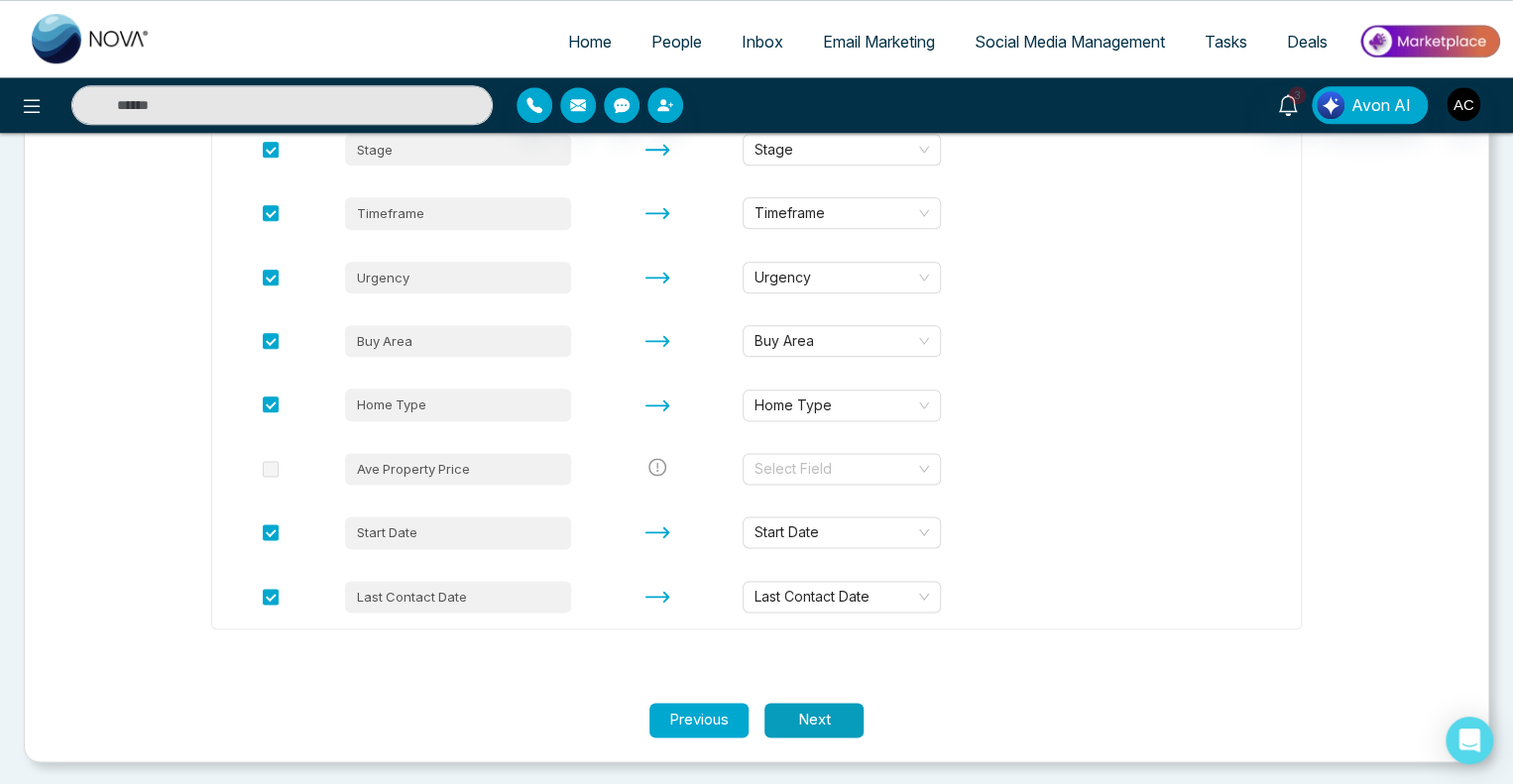 click on "Next" at bounding box center [814, 720] 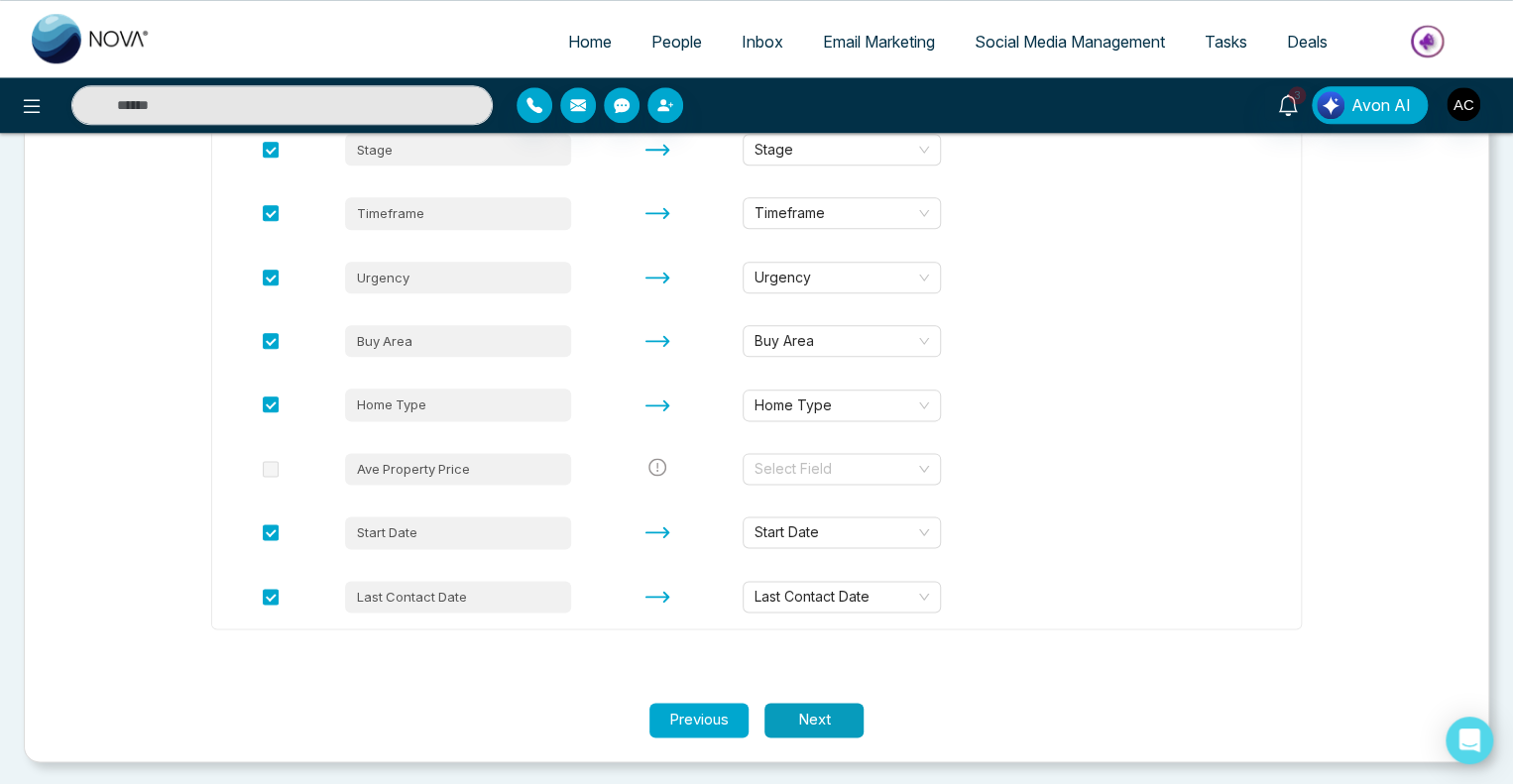 click on "Next" at bounding box center [814, 720] 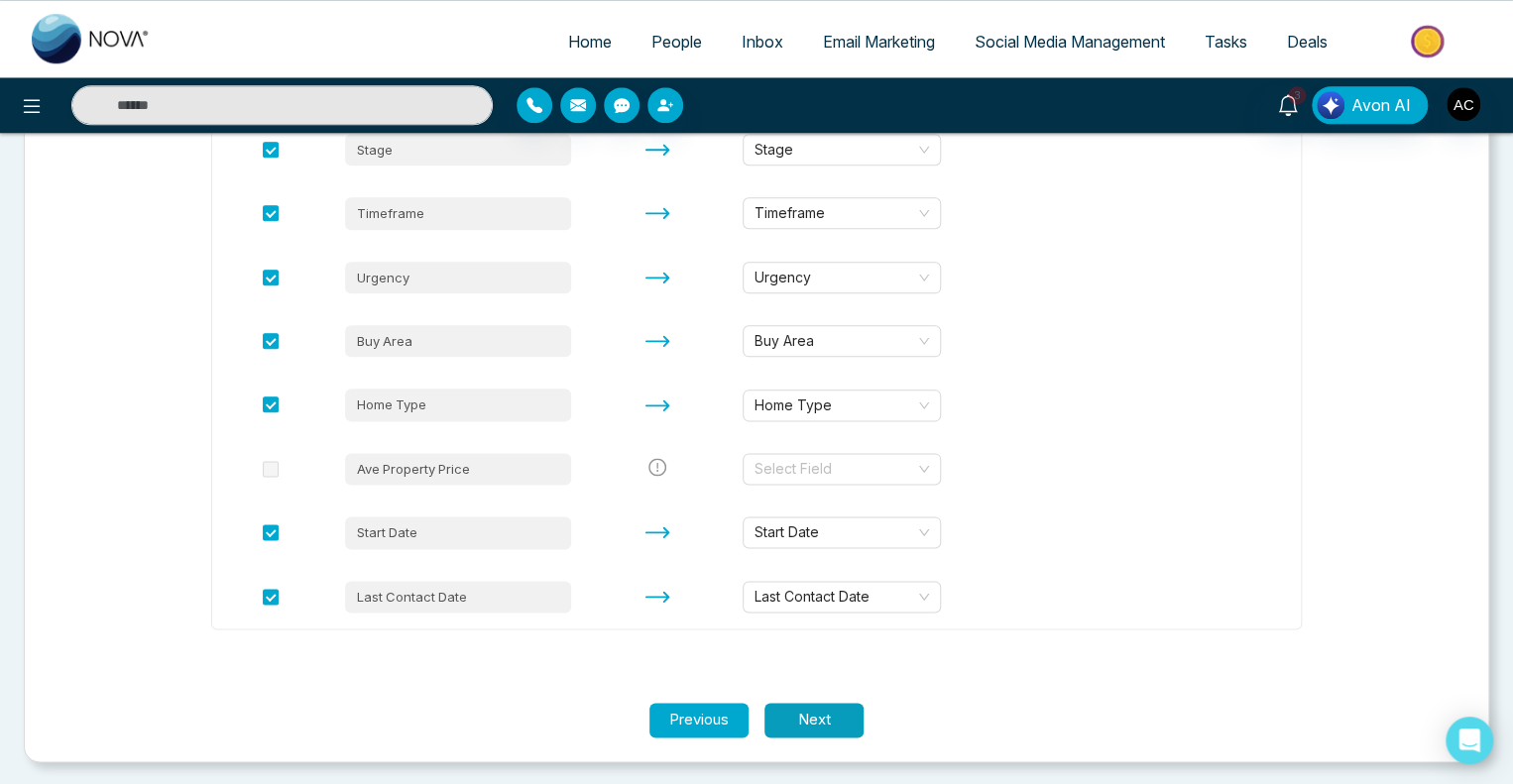click on "Next" at bounding box center (814, 720) 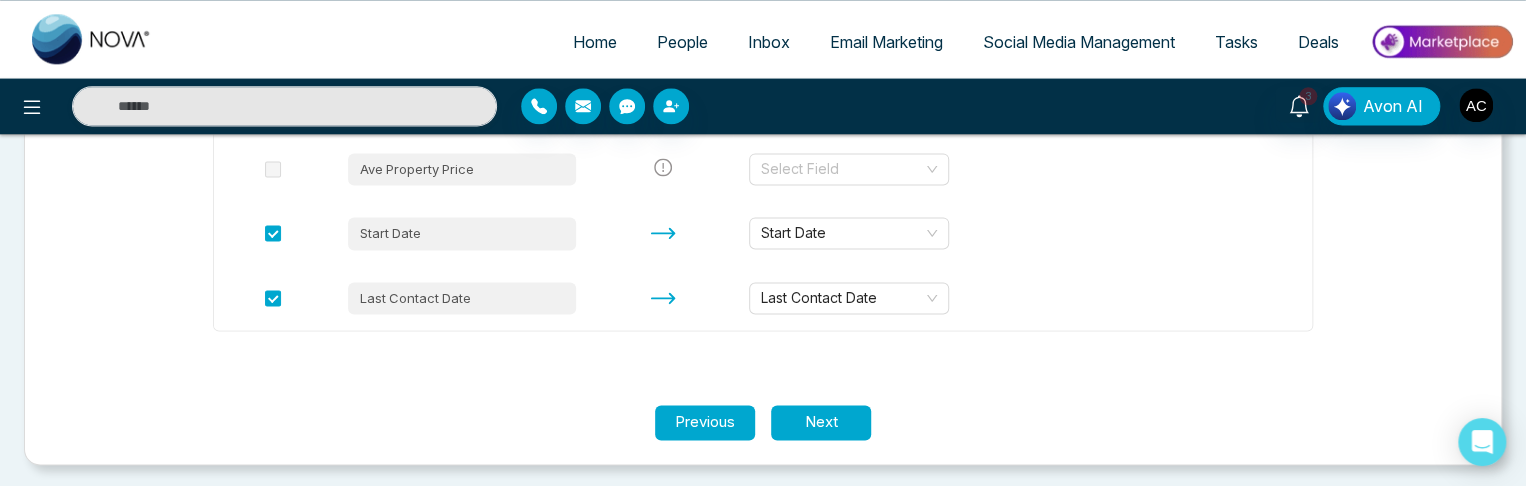 scroll, scrollTop: 1314, scrollLeft: 0, axis: vertical 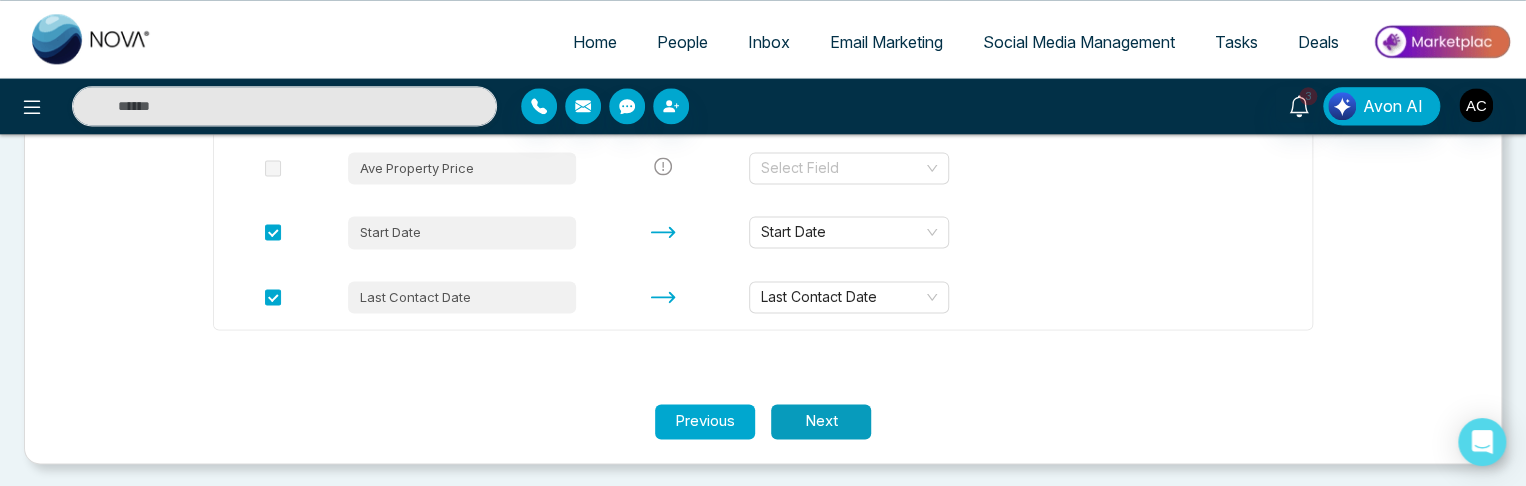 click on "Next" at bounding box center (821, 421) 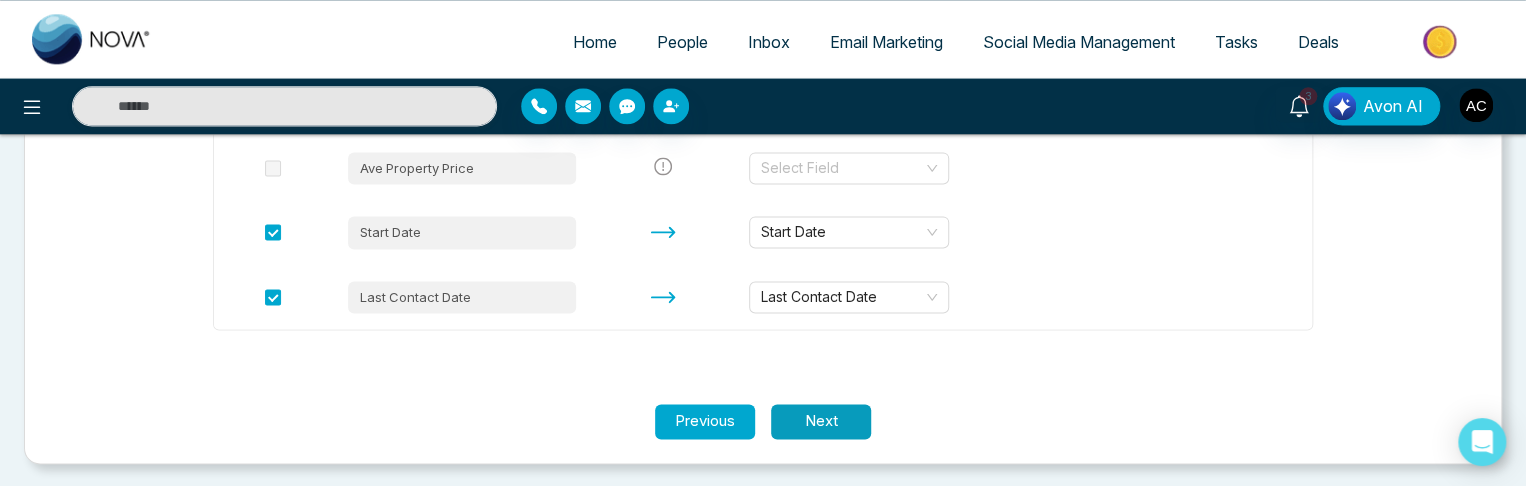 click on "Next" at bounding box center (821, 421) 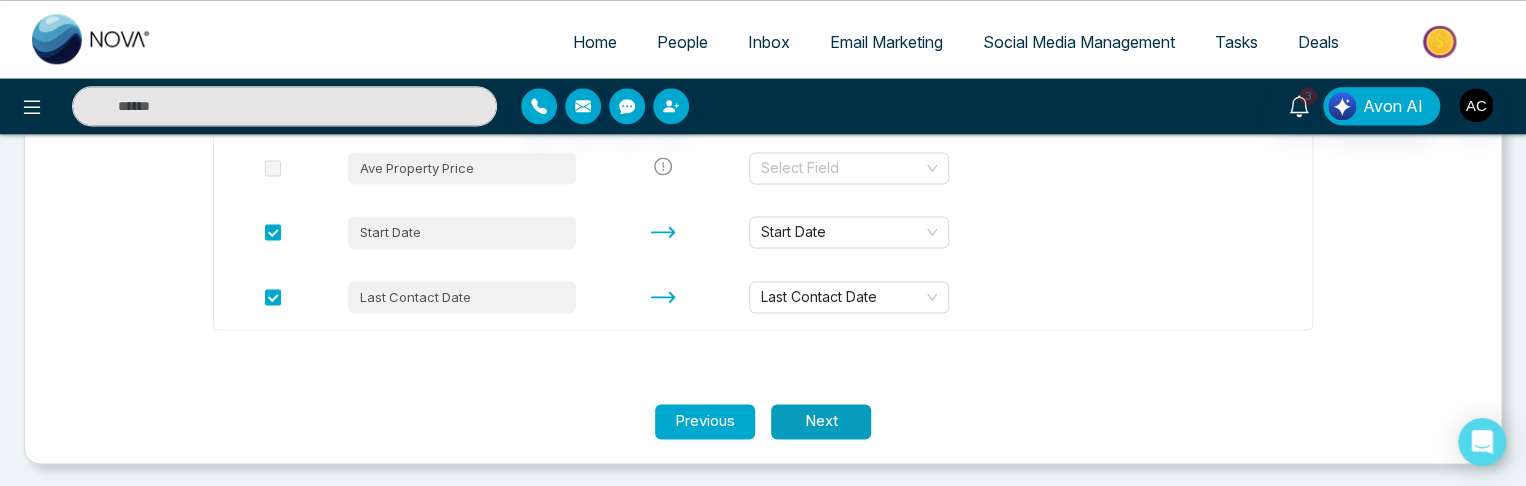 click on "Next" at bounding box center [821, 421] 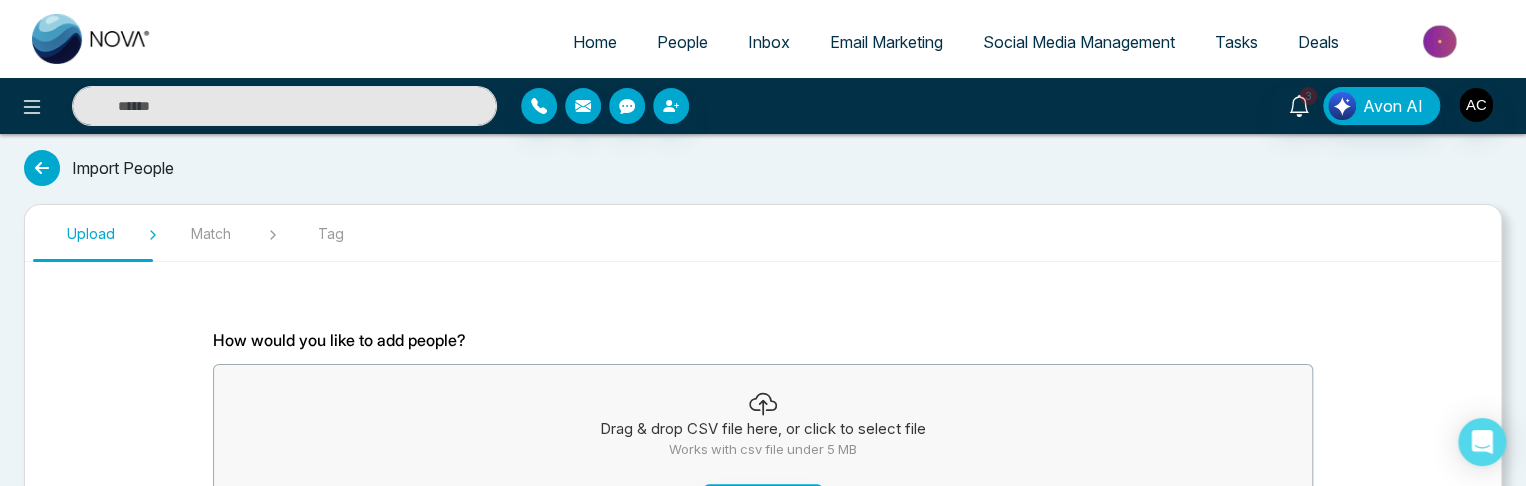 scroll, scrollTop: 208, scrollLeft: 0, axis: vertical 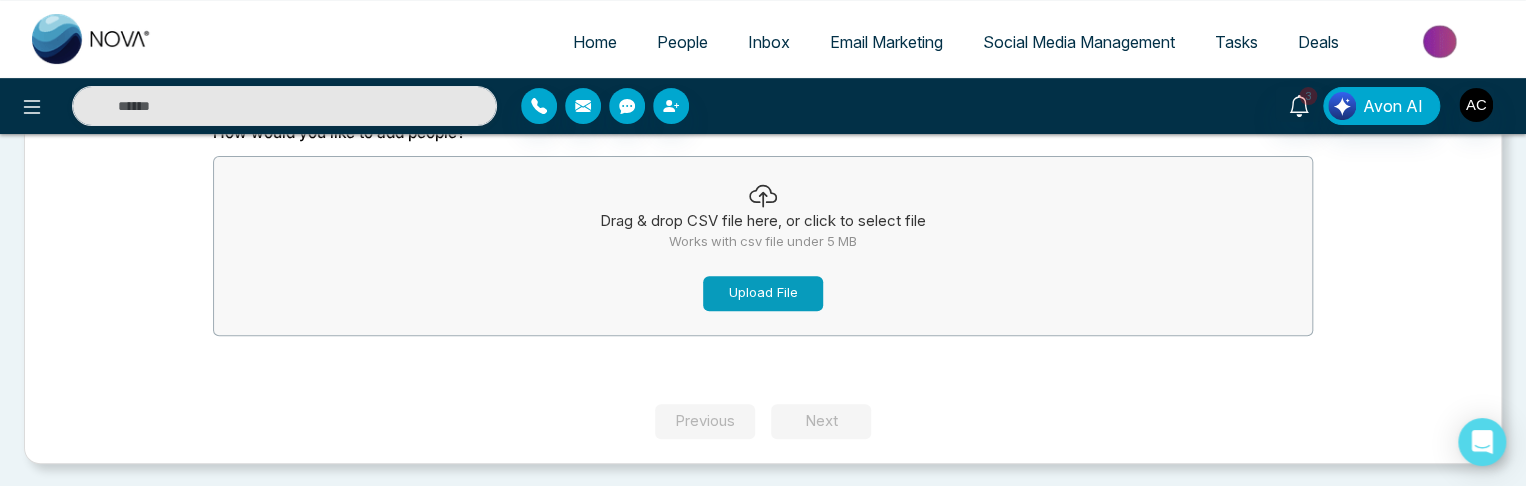 click on "Upload File" at bounding box center (763, 293) 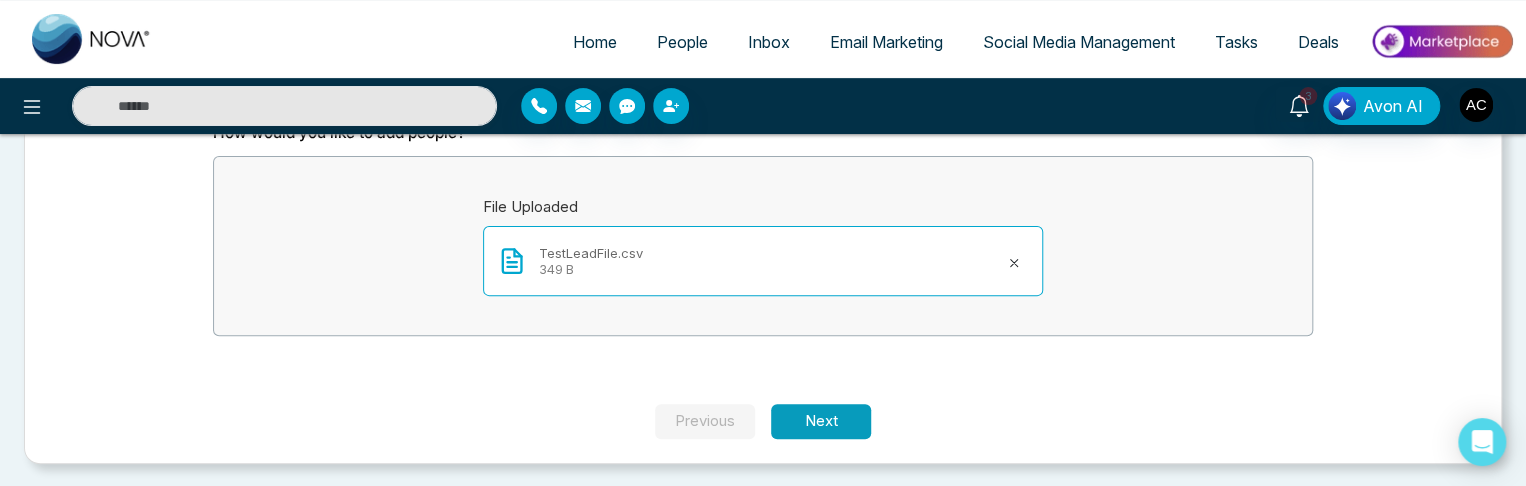 click on "Next" at bounding box center [821, 421] 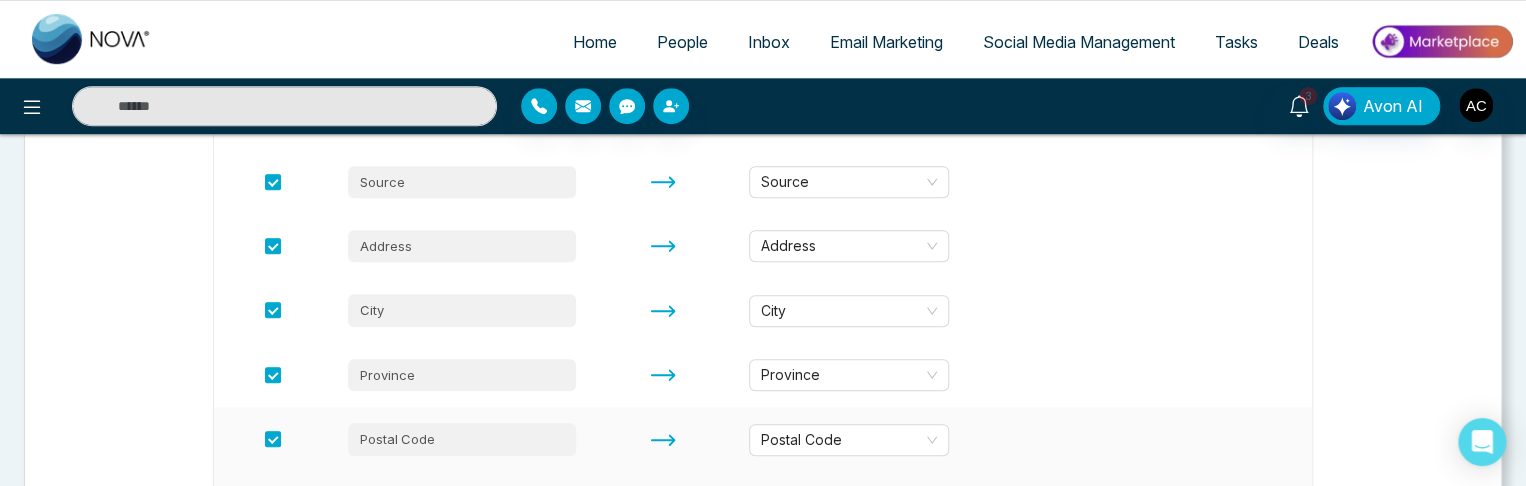 scroll, scrollTop: 668, scrollLeft: 0, axis: vertical 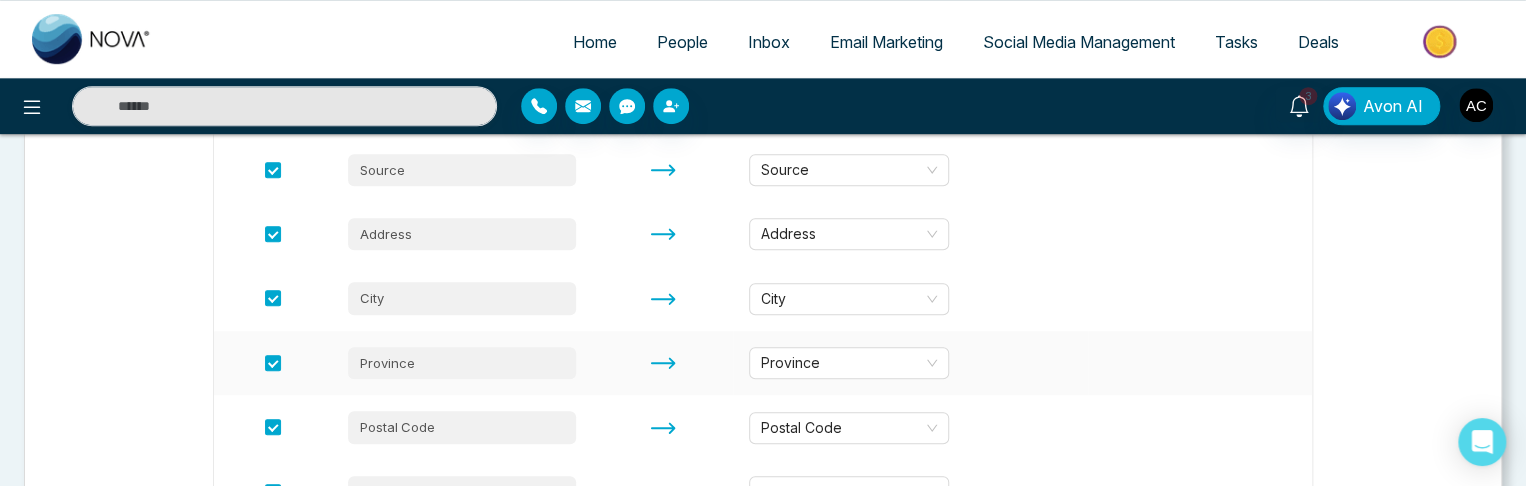 click at bounding box center (1200, 363) 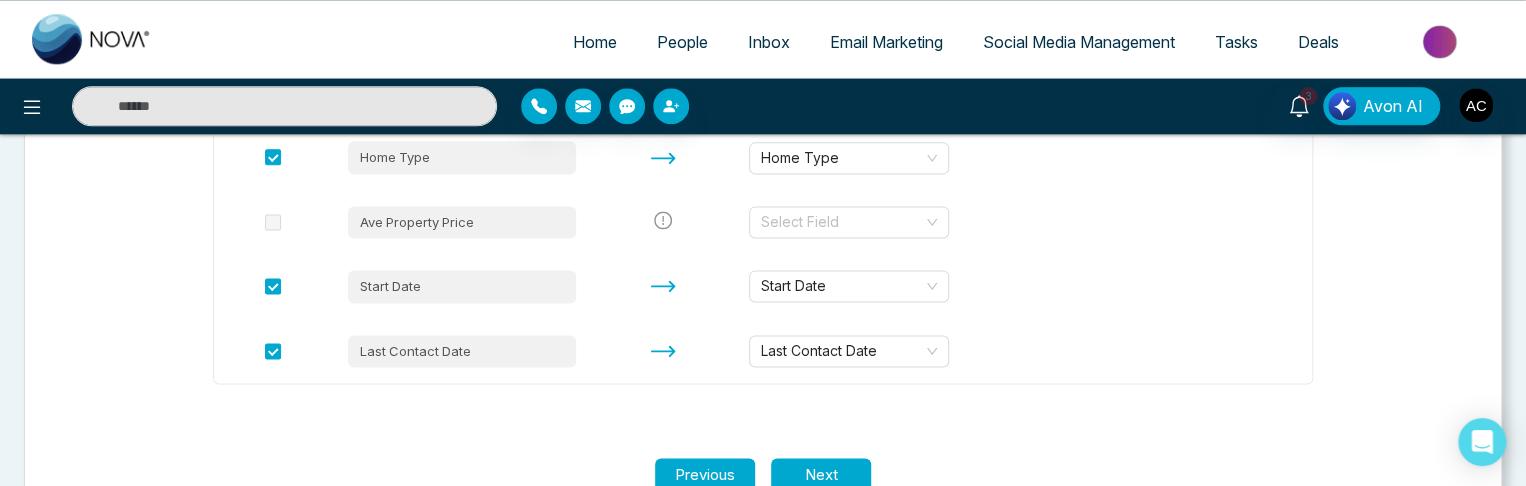 scroll, scrollTop: 1314, scrollLeft: 0, axis: vertical 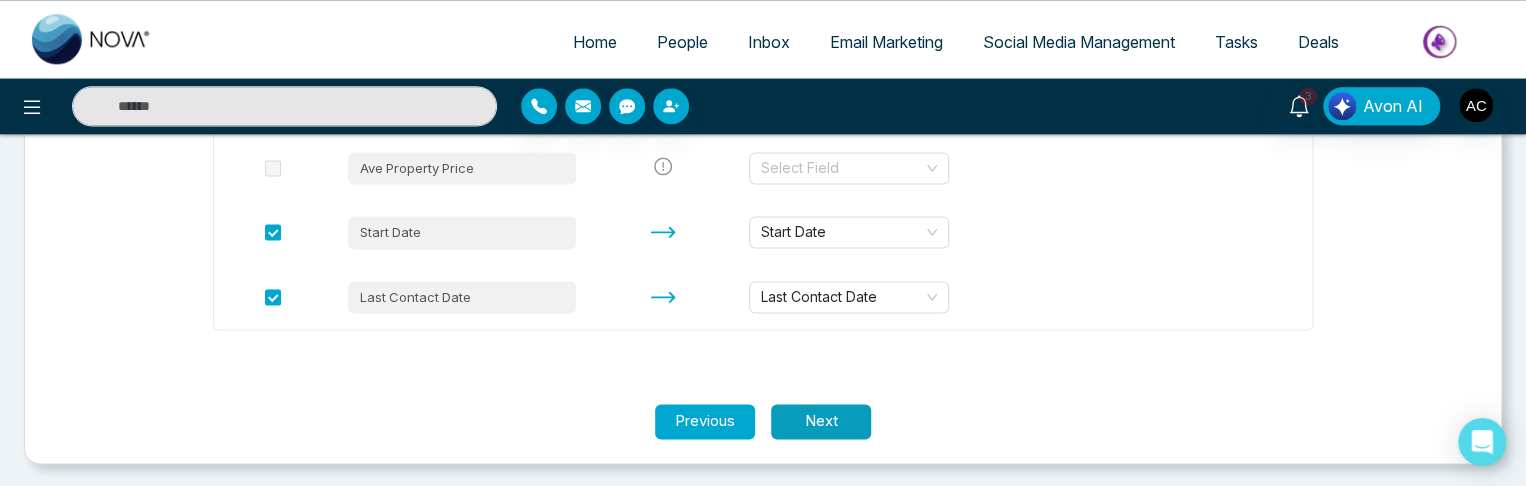 click on "Next" at bounding box center [821, 421] 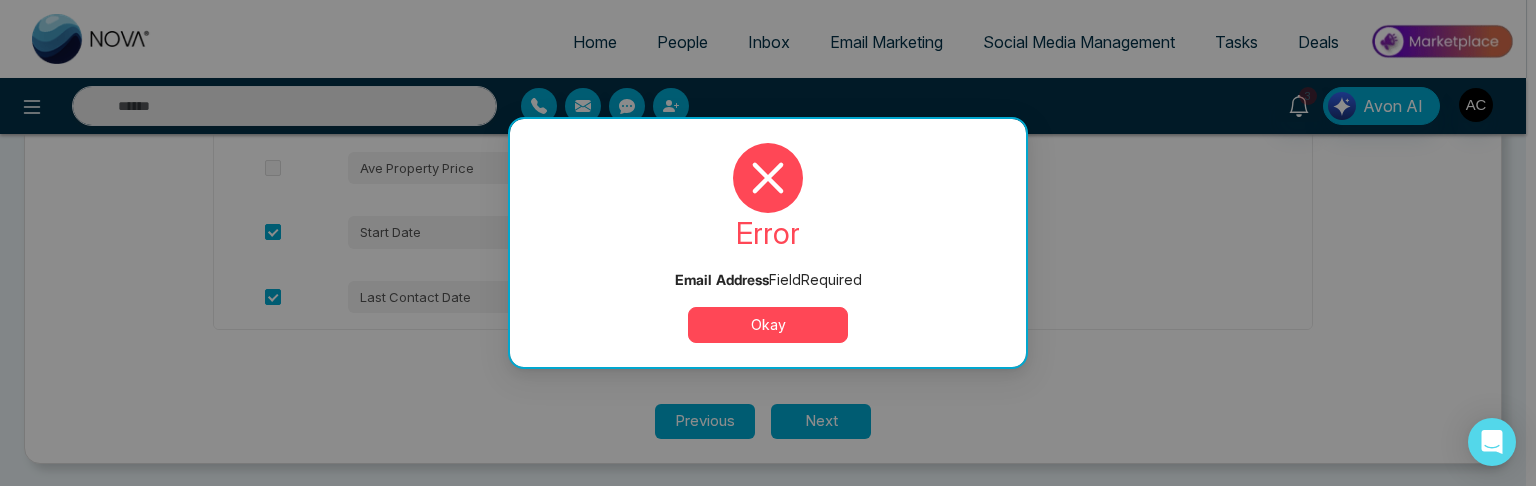 click on "Okay" at bounding box center (768, 325) 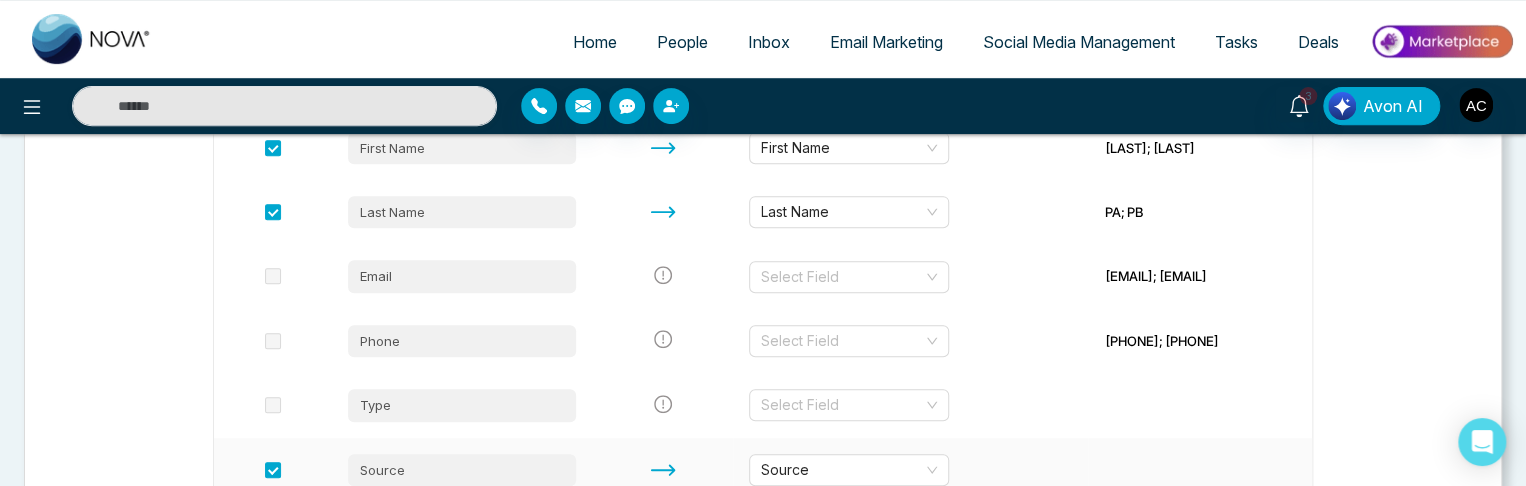 scroll, scrollTop: 354, scrollLeft: 0, axis: vertical 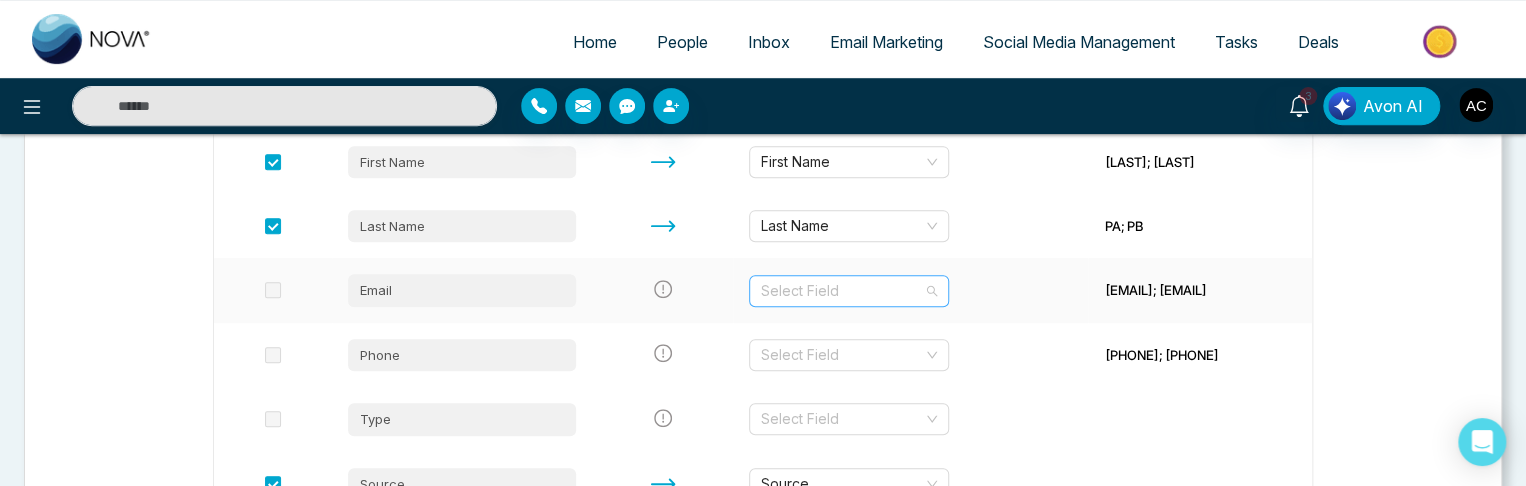 click on "Select Field" at bounding box center (849, 291) 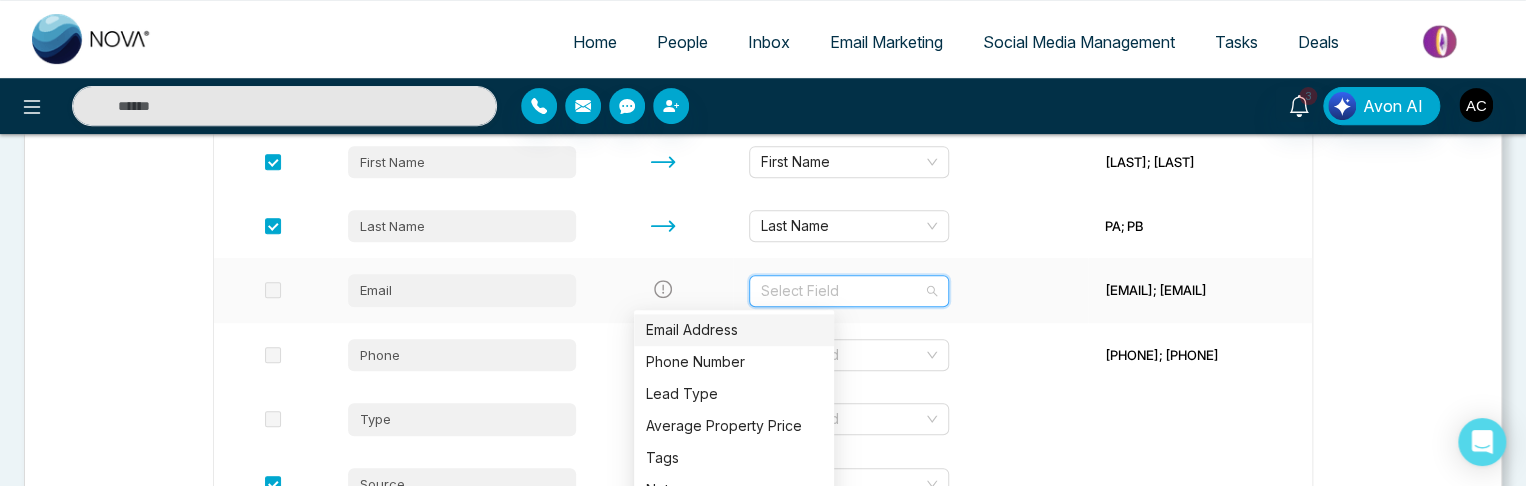 click on "Email Address" at bounding box center [734, 330] 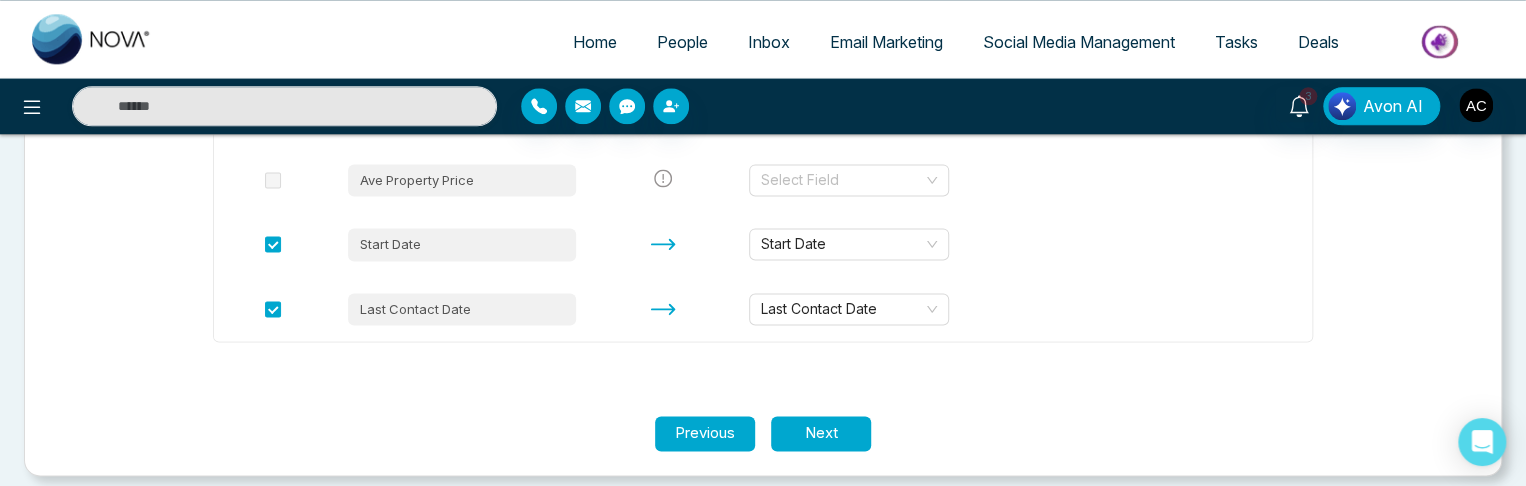 scroll, scrollTop: 1314, scrollLeft: 0, axis: vertical 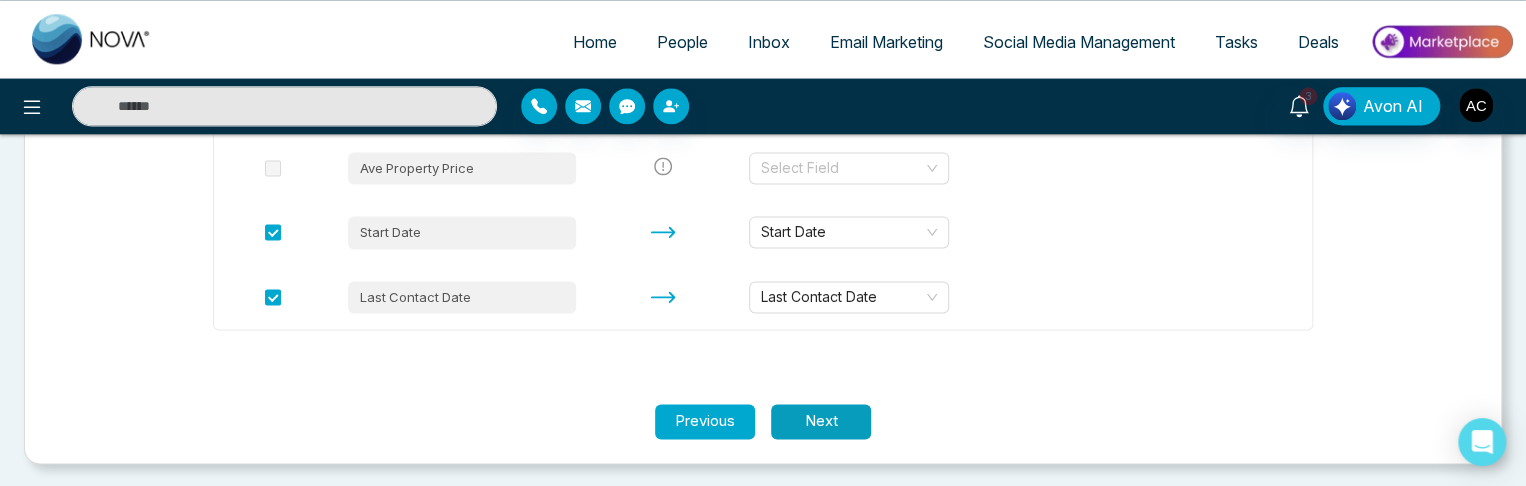 click on "Next" at bounding box center (821, 421) 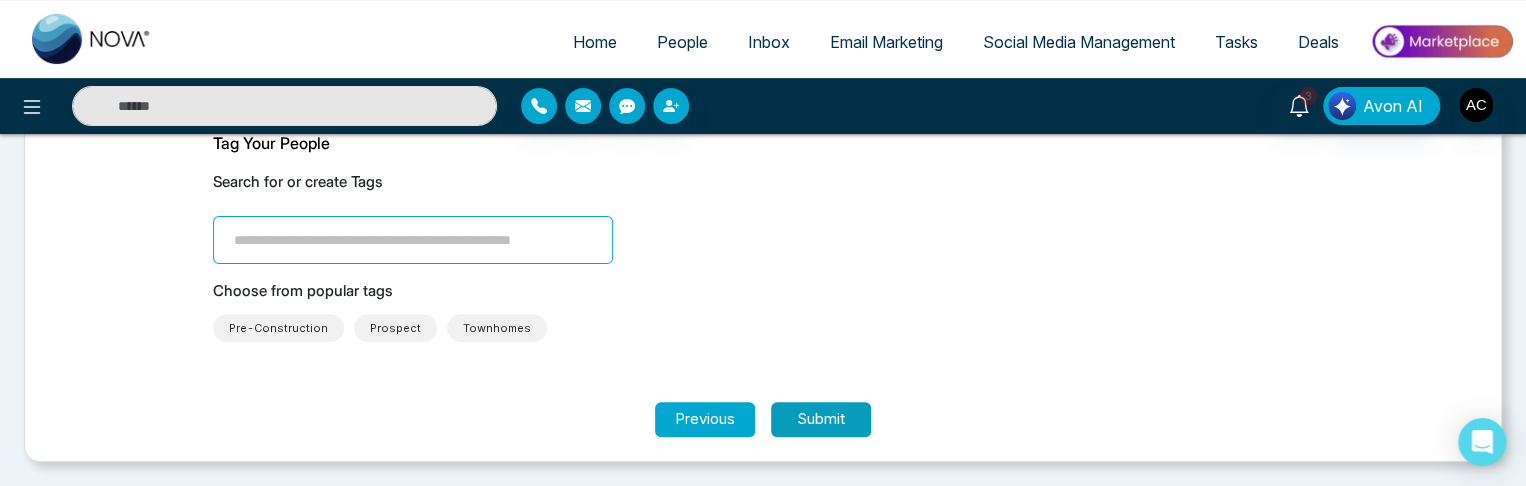 scroll, scrollTop: 195, scrollLeft: 0, axis: vertical 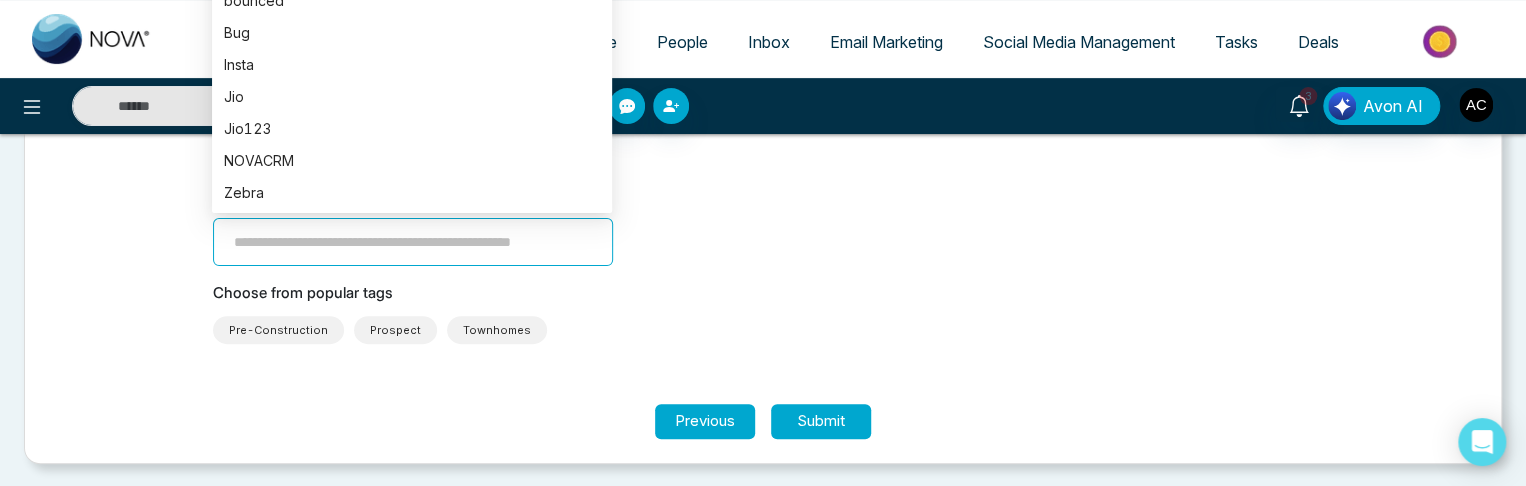 click at bounding box center [413, 242] 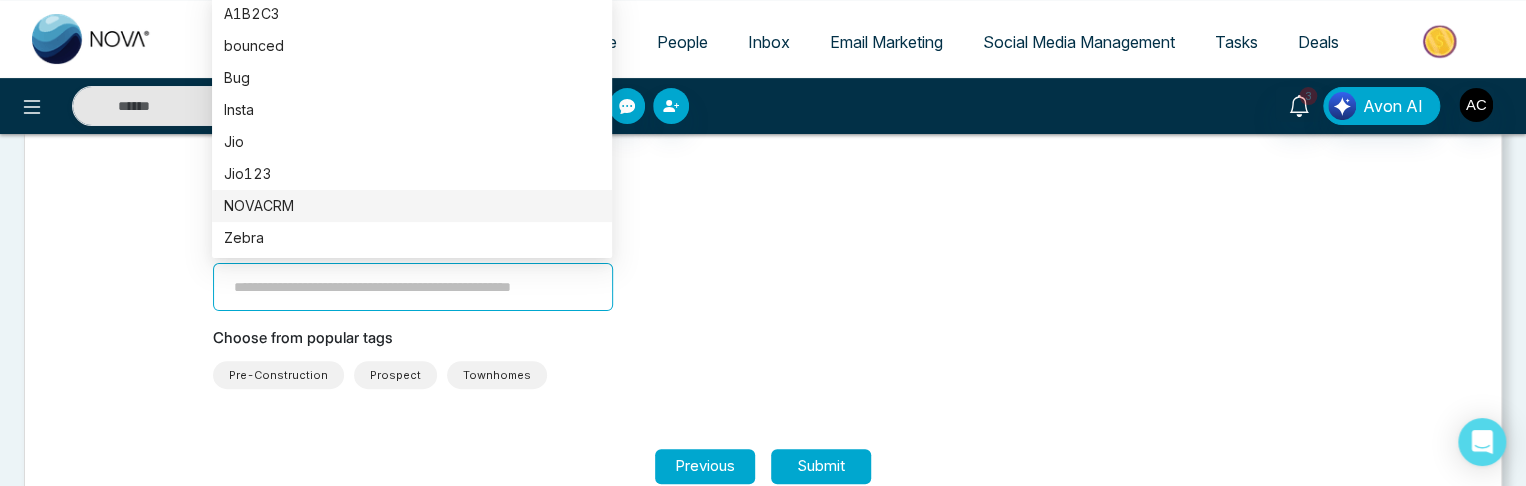 scroll, scrollTop: 158, scrollLeft: 0, axis: vertical 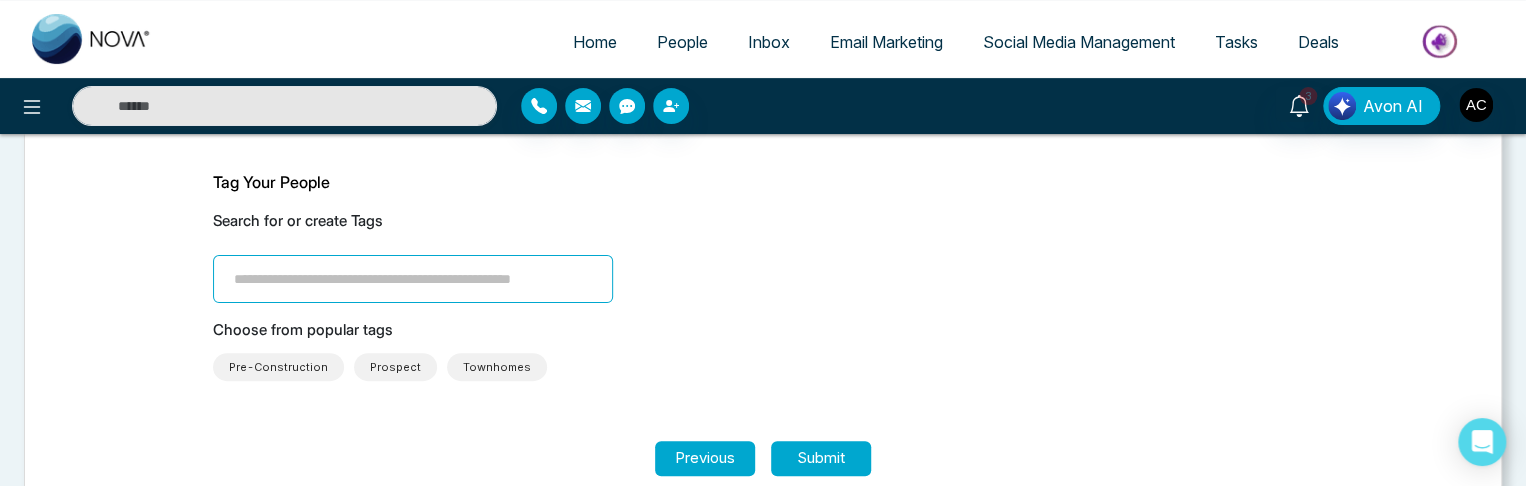 click on "Prospect" at bounding box center (395, 367) 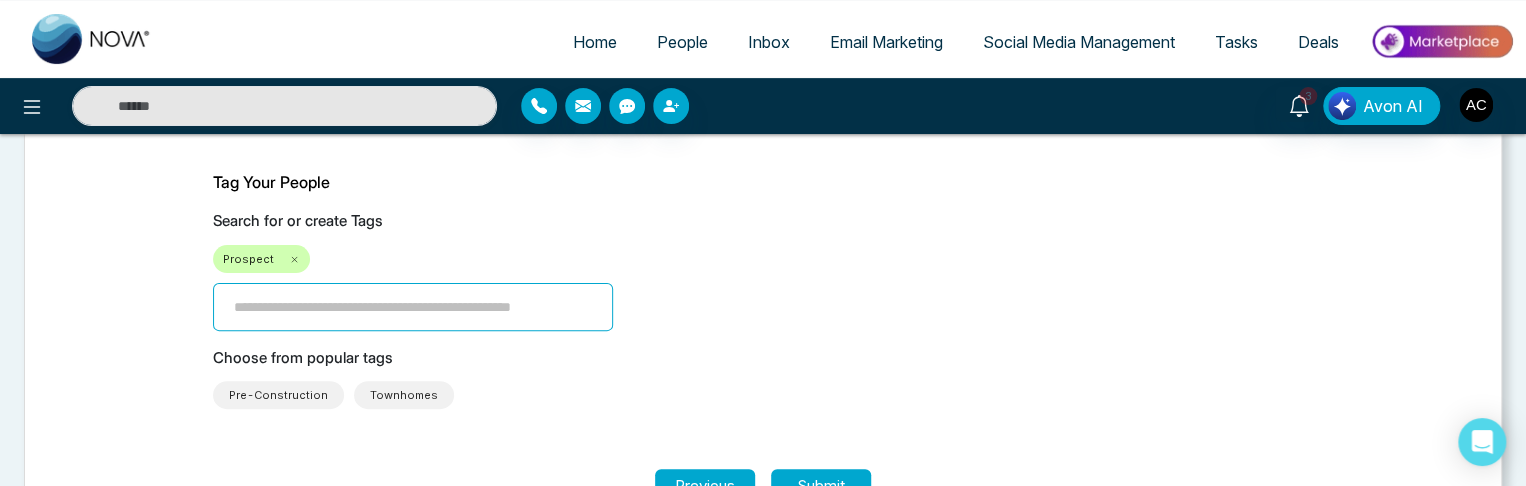 click 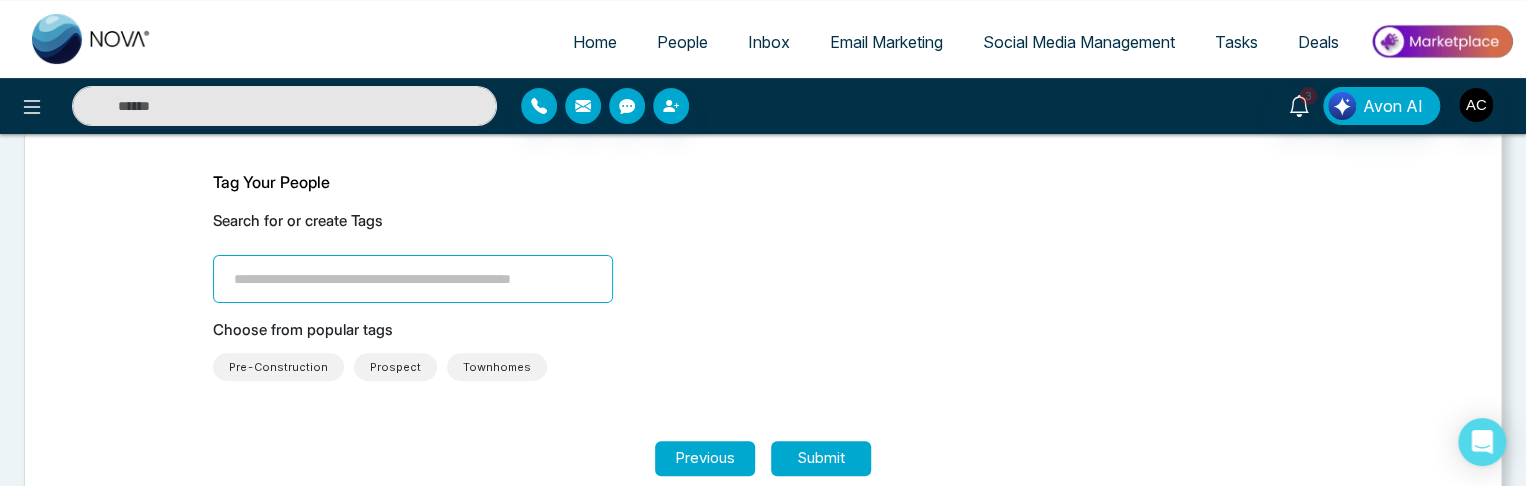 click on "Search for or create Tags" at bounding box center (763, 256) 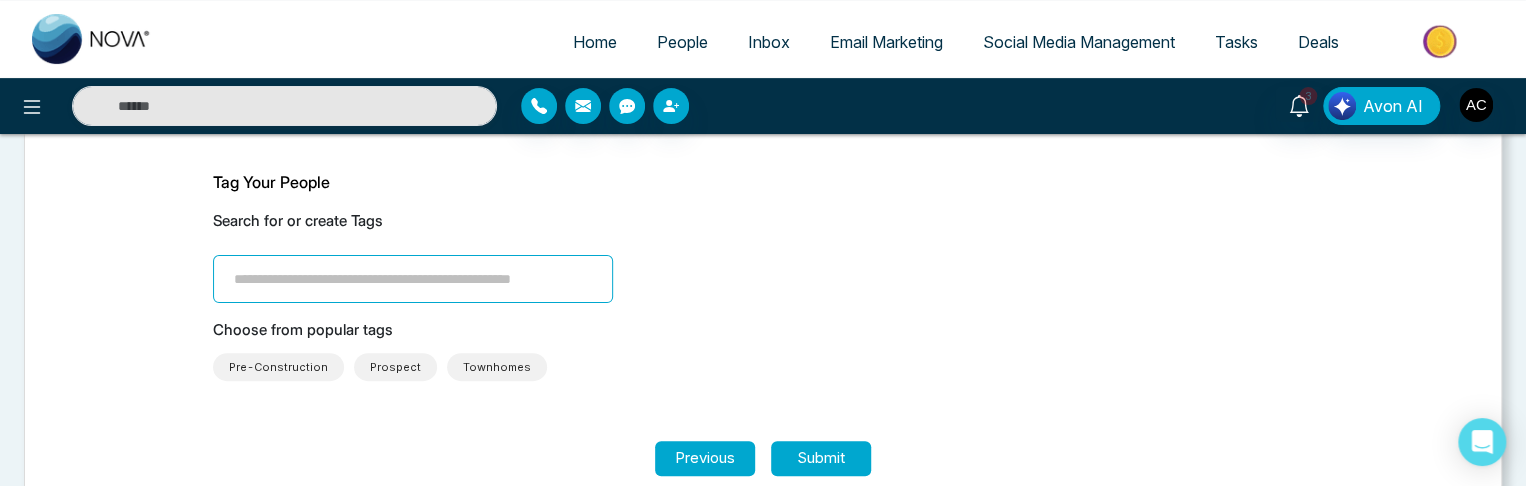 click at bounding box center (413, 279) 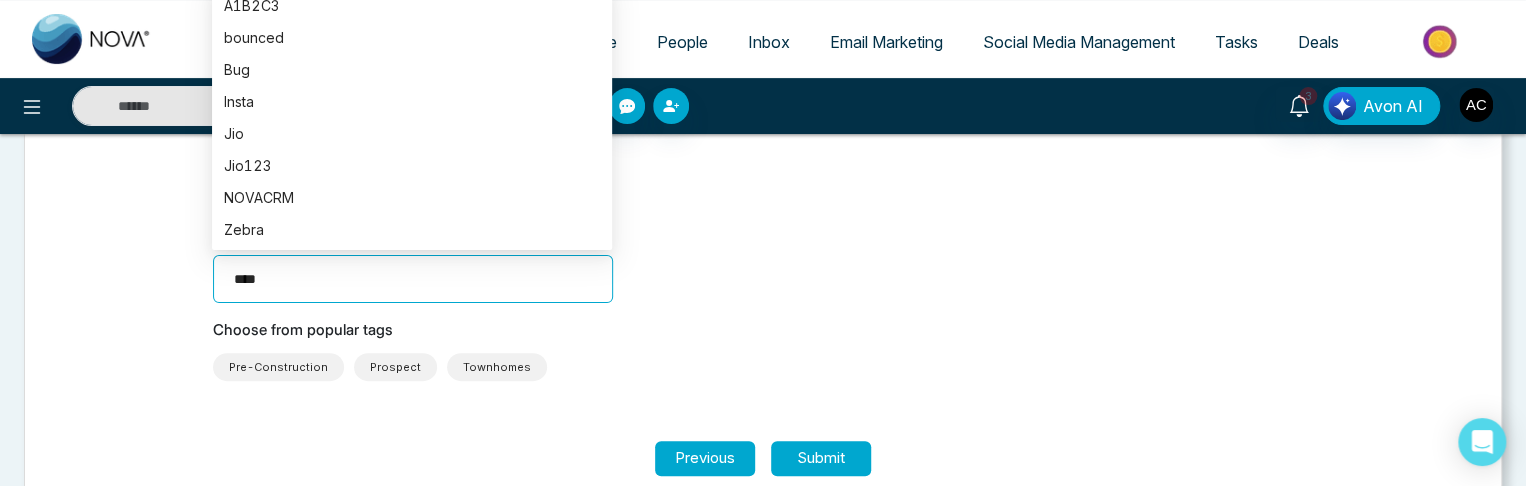type on "*****" 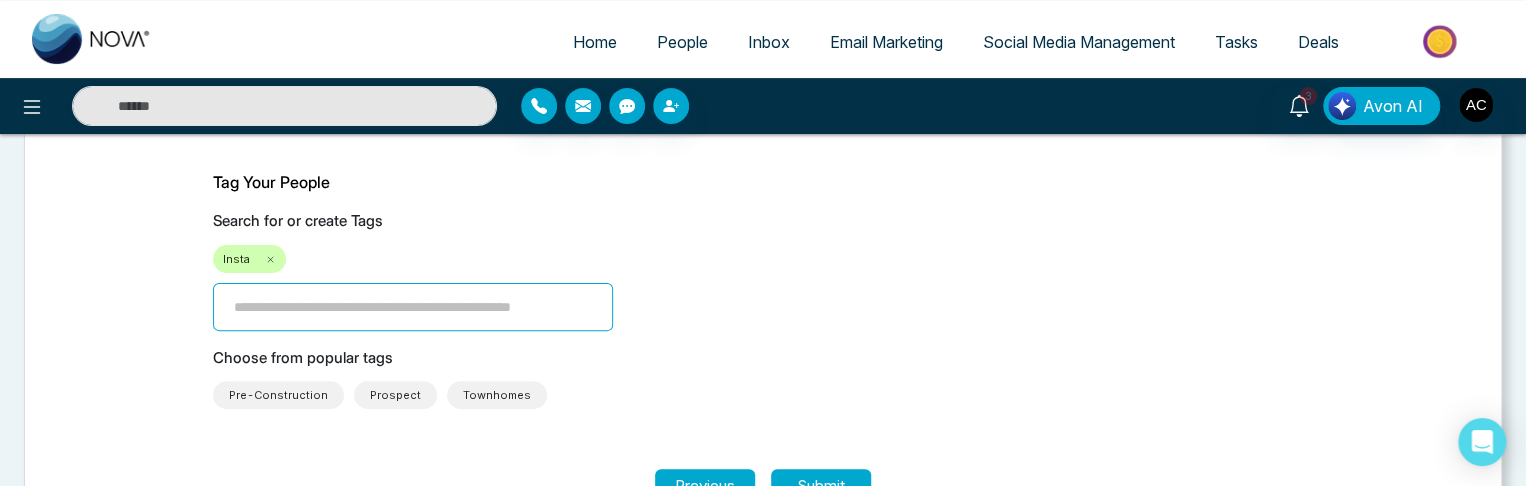 click 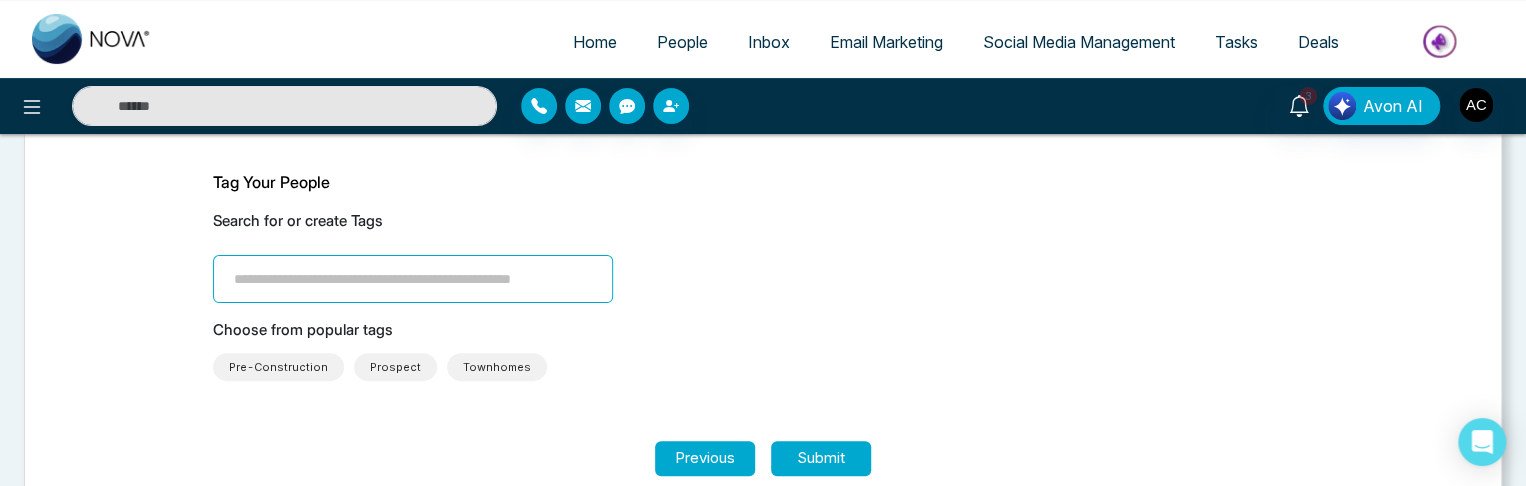 click at bounding box center (413, 279) 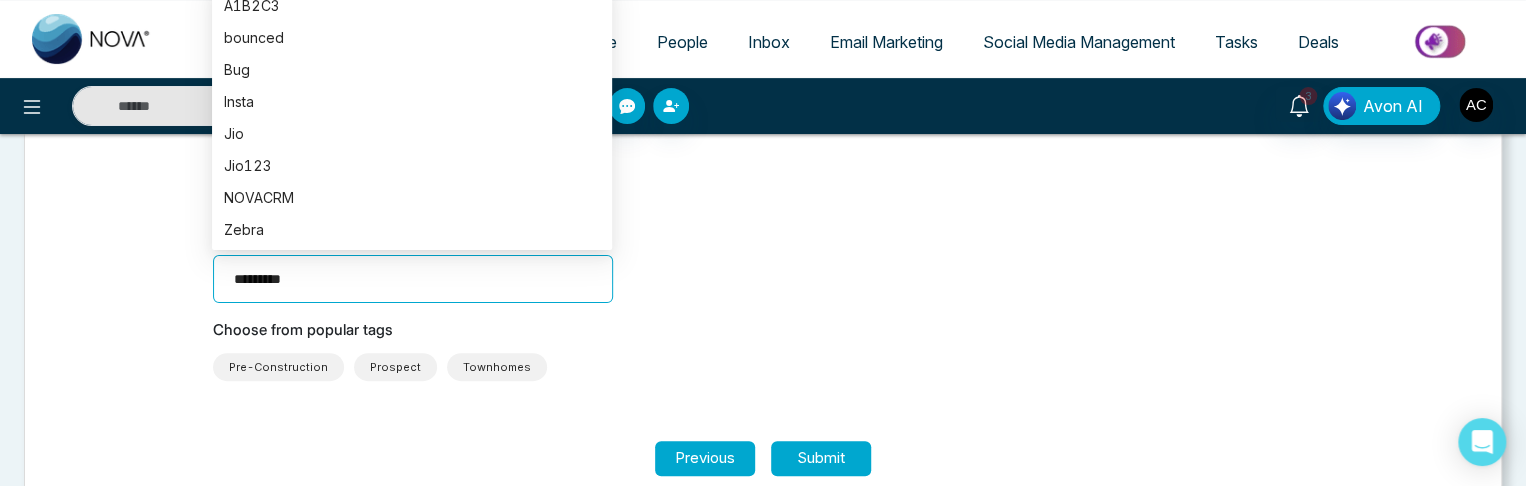 type on "**********" 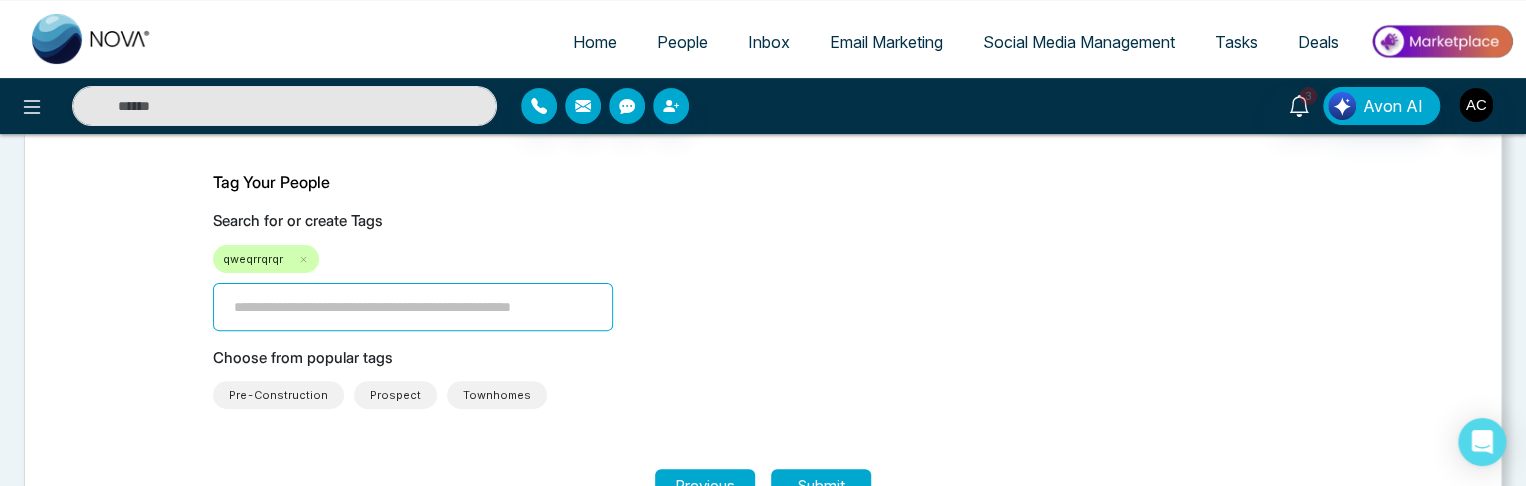 click on "Pre-Construction Prospect Townhomes" at bounding box center (763, 395) 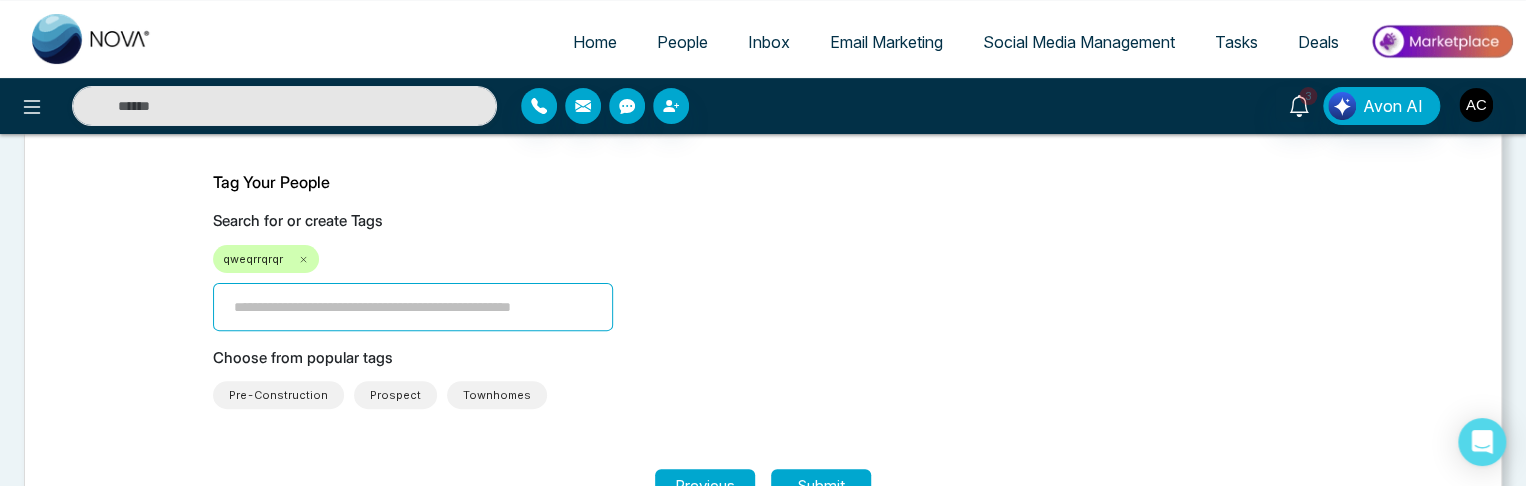 click 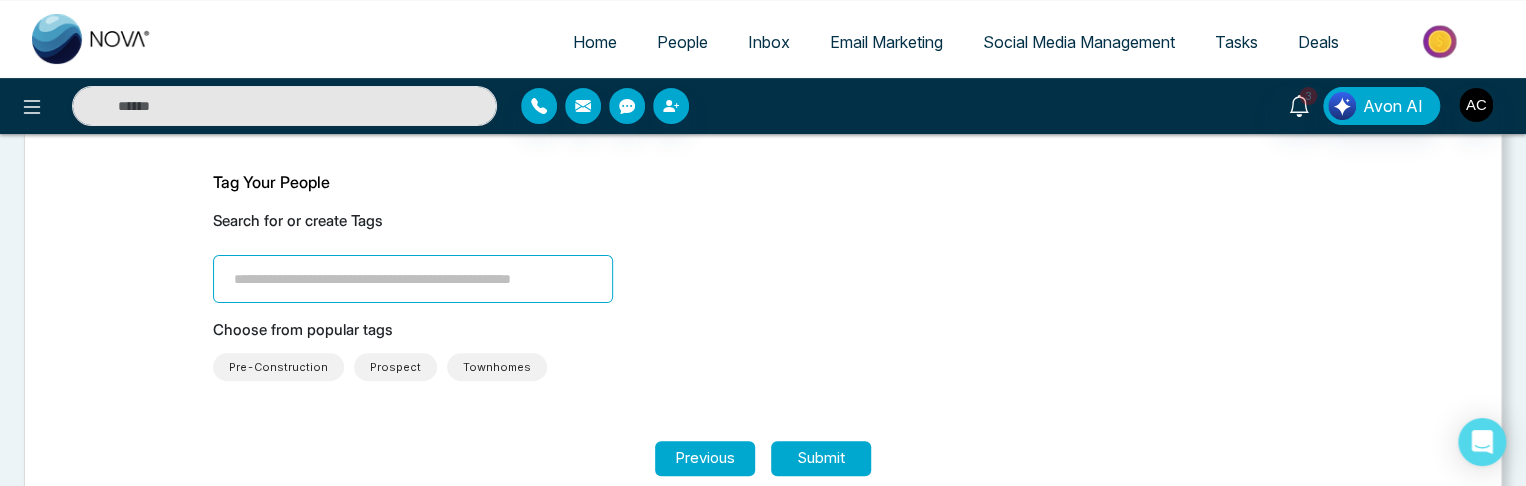 click at bounding box center (413, 279) 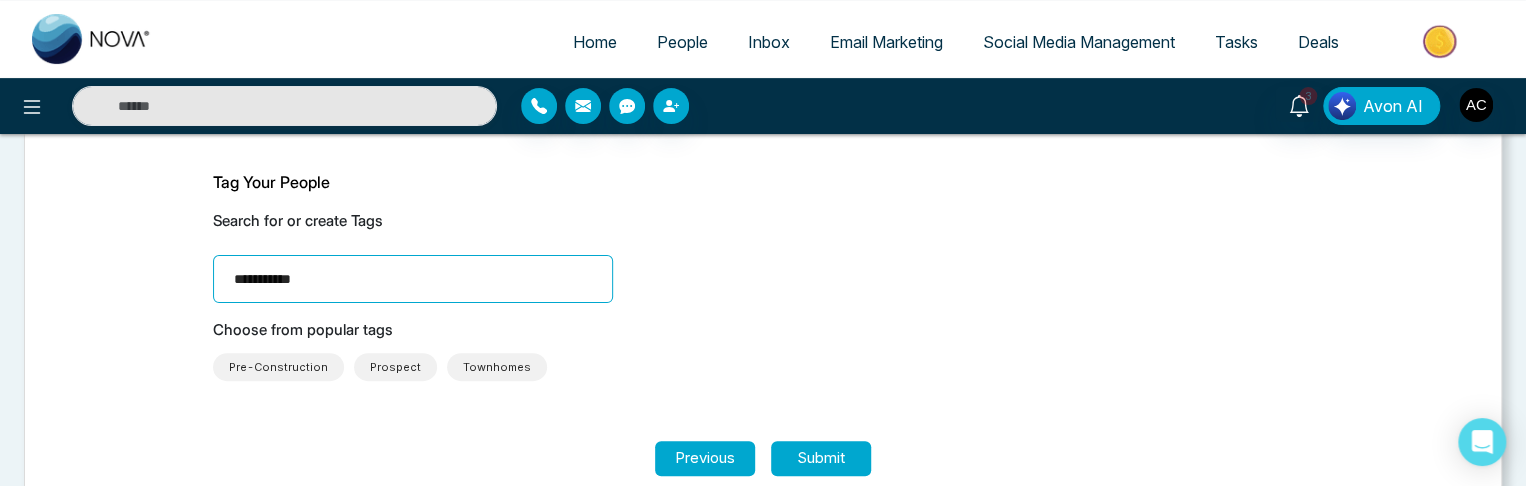 drag, startPoint x: 392, startPoint y: 279, endPoint x: 361, endPoint y: 279, distance: 31 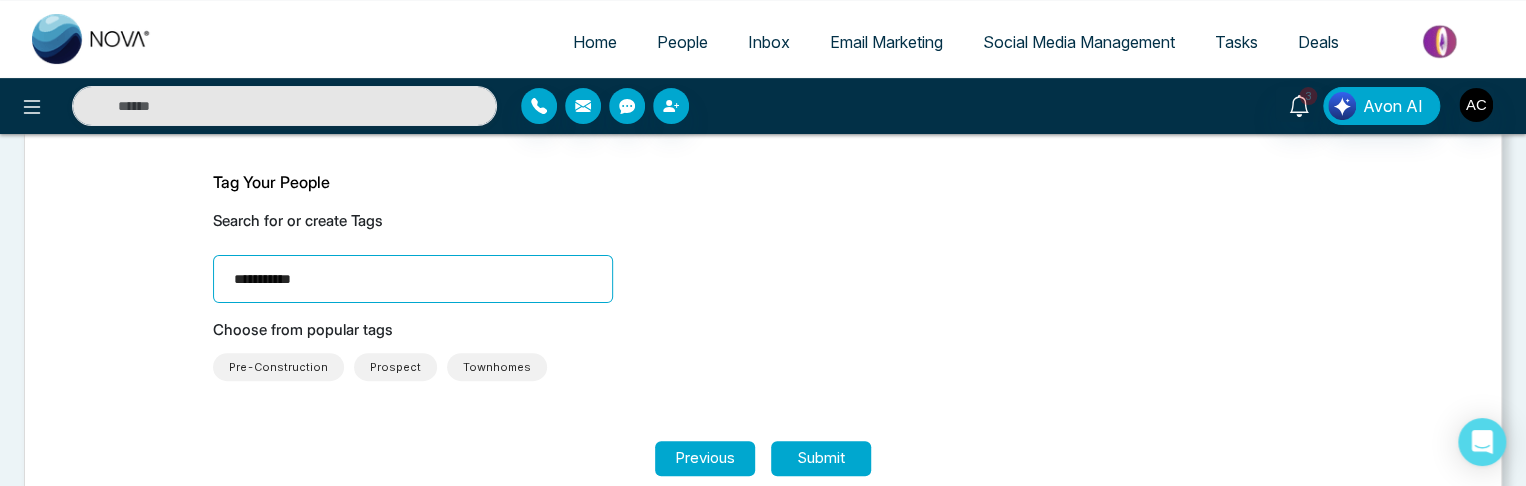 click on "**********" at bounding box center [413, 279] 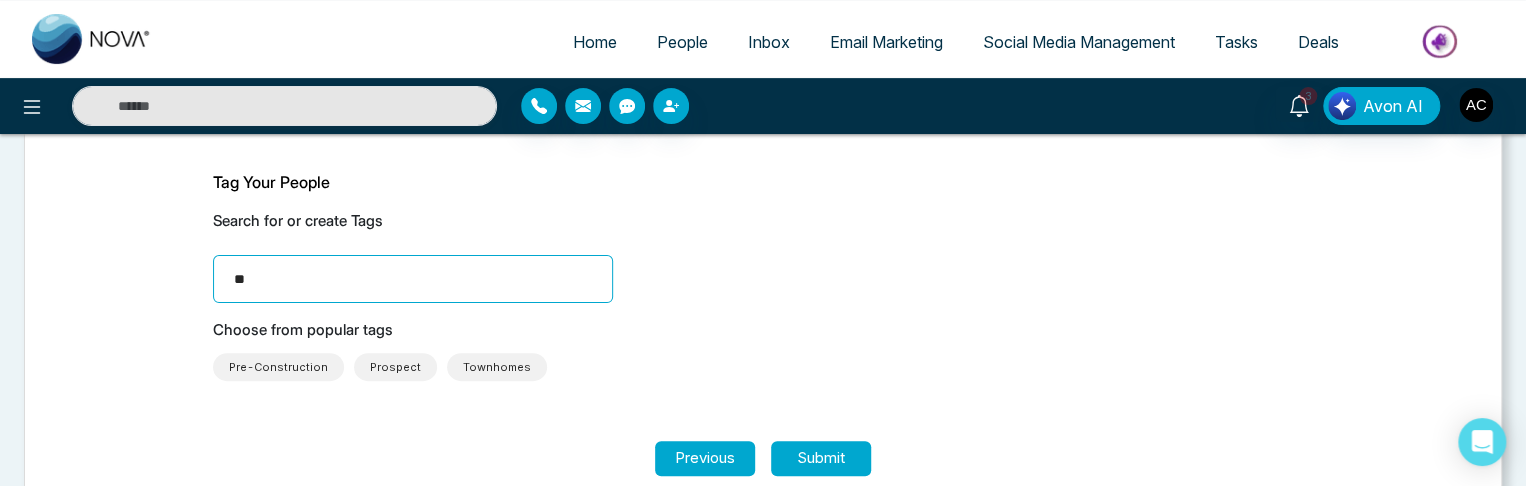 type on "*" 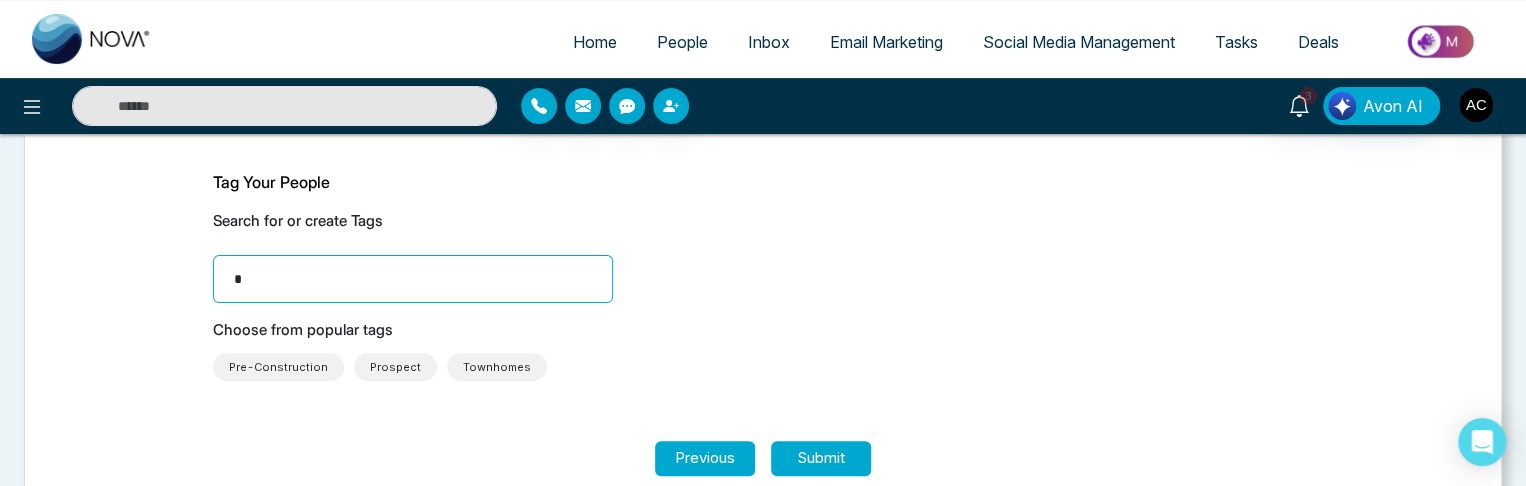 type 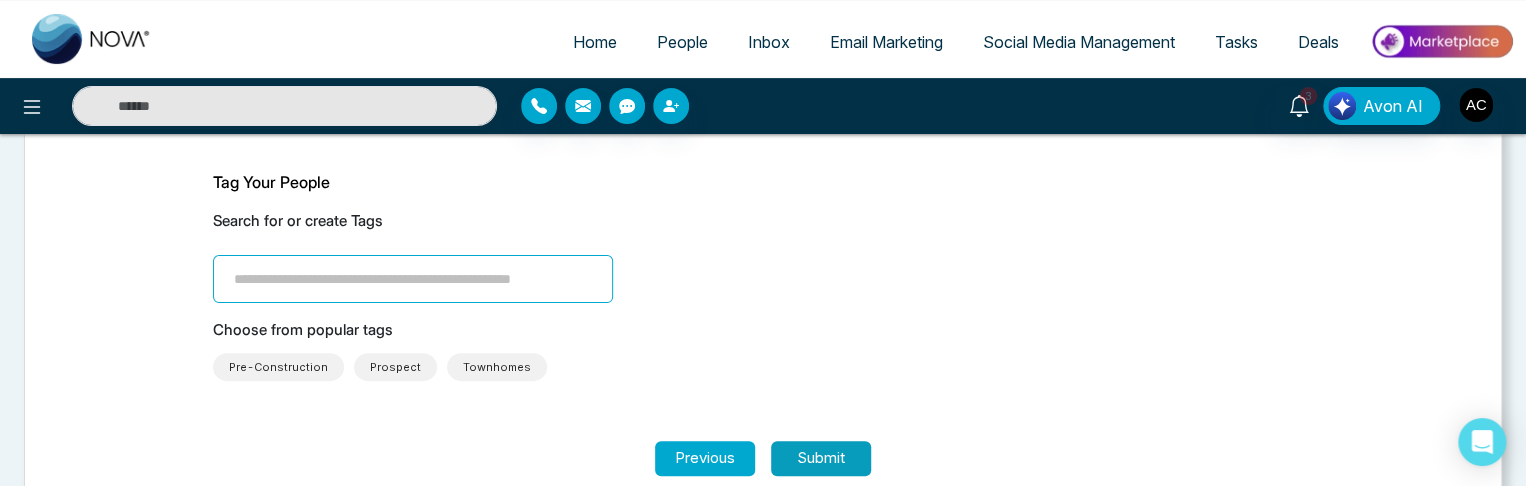 click on "Submit" at bounding box center (821, 458) 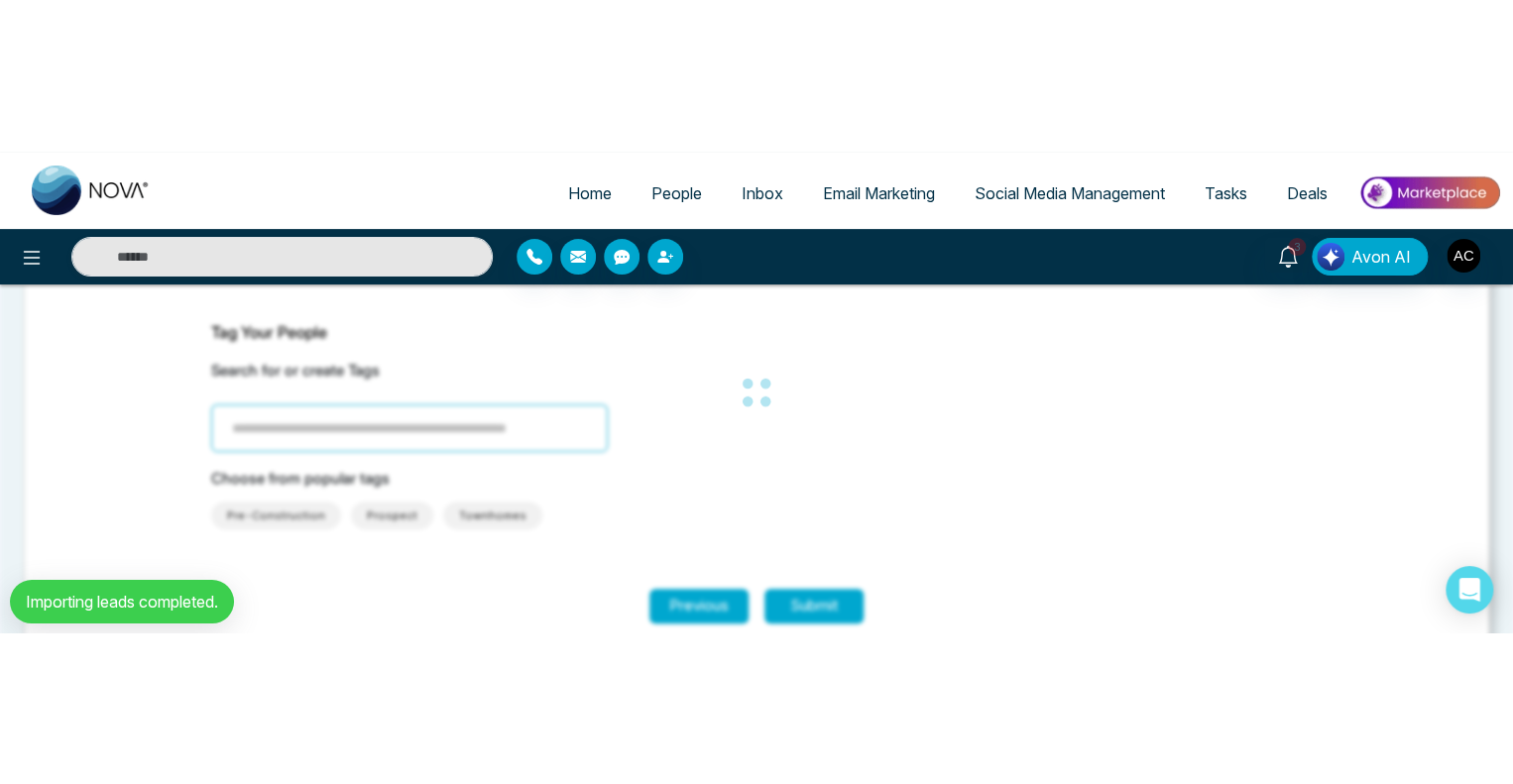 scroll, scrollTop: 0, scrollLeft: 0, axis: both 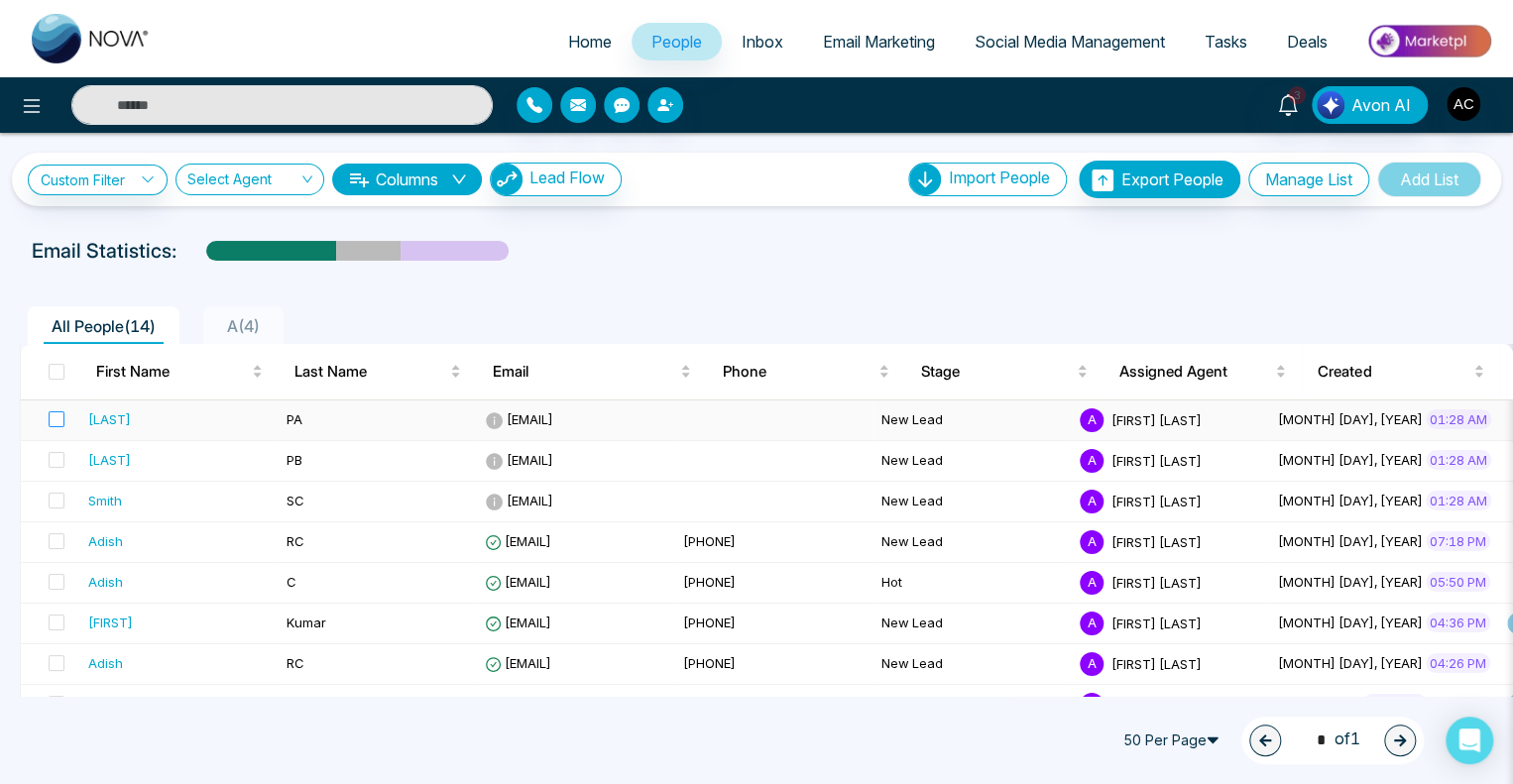 click at bounding box center (51, 420) 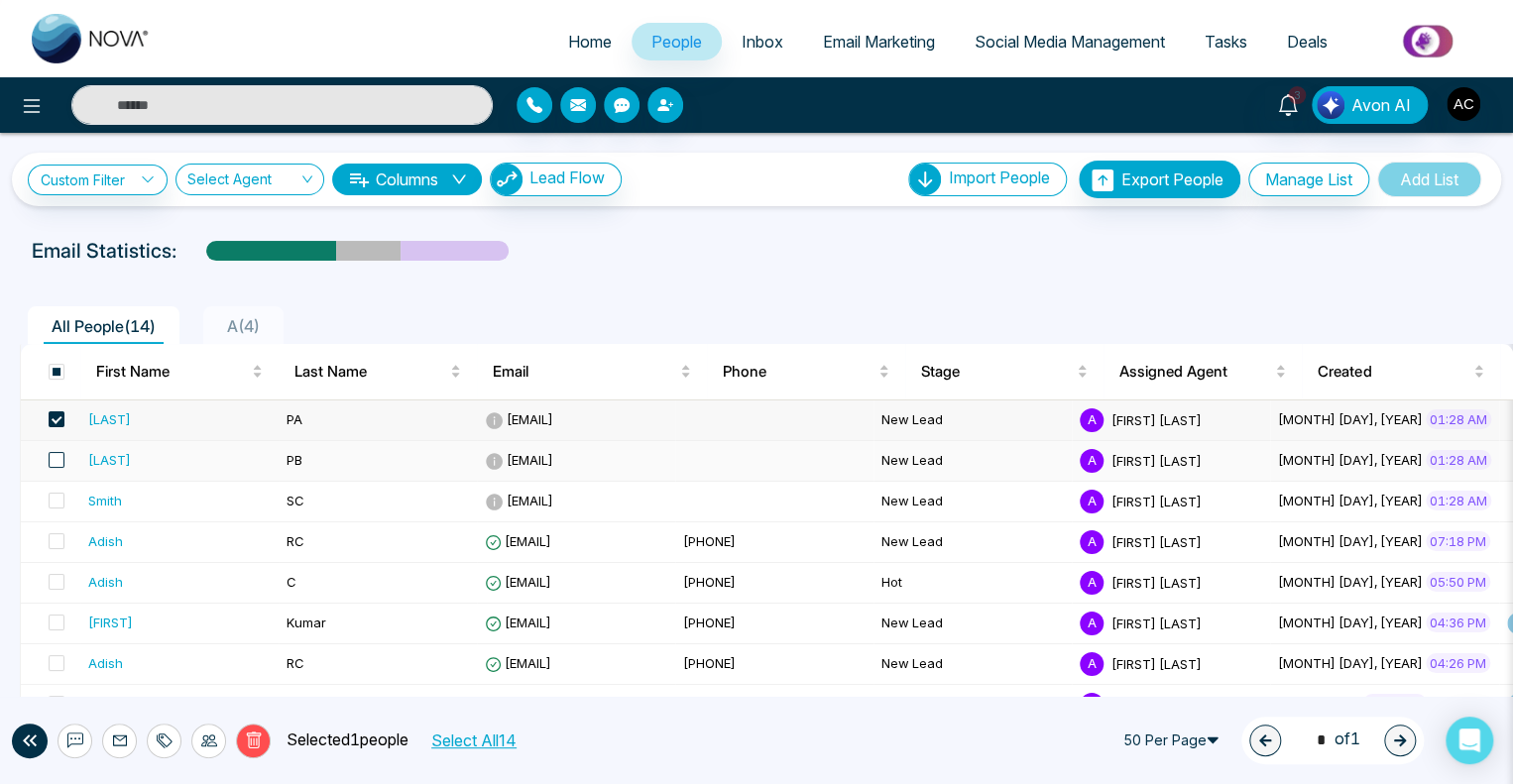 click at bounding box center (57, 460) 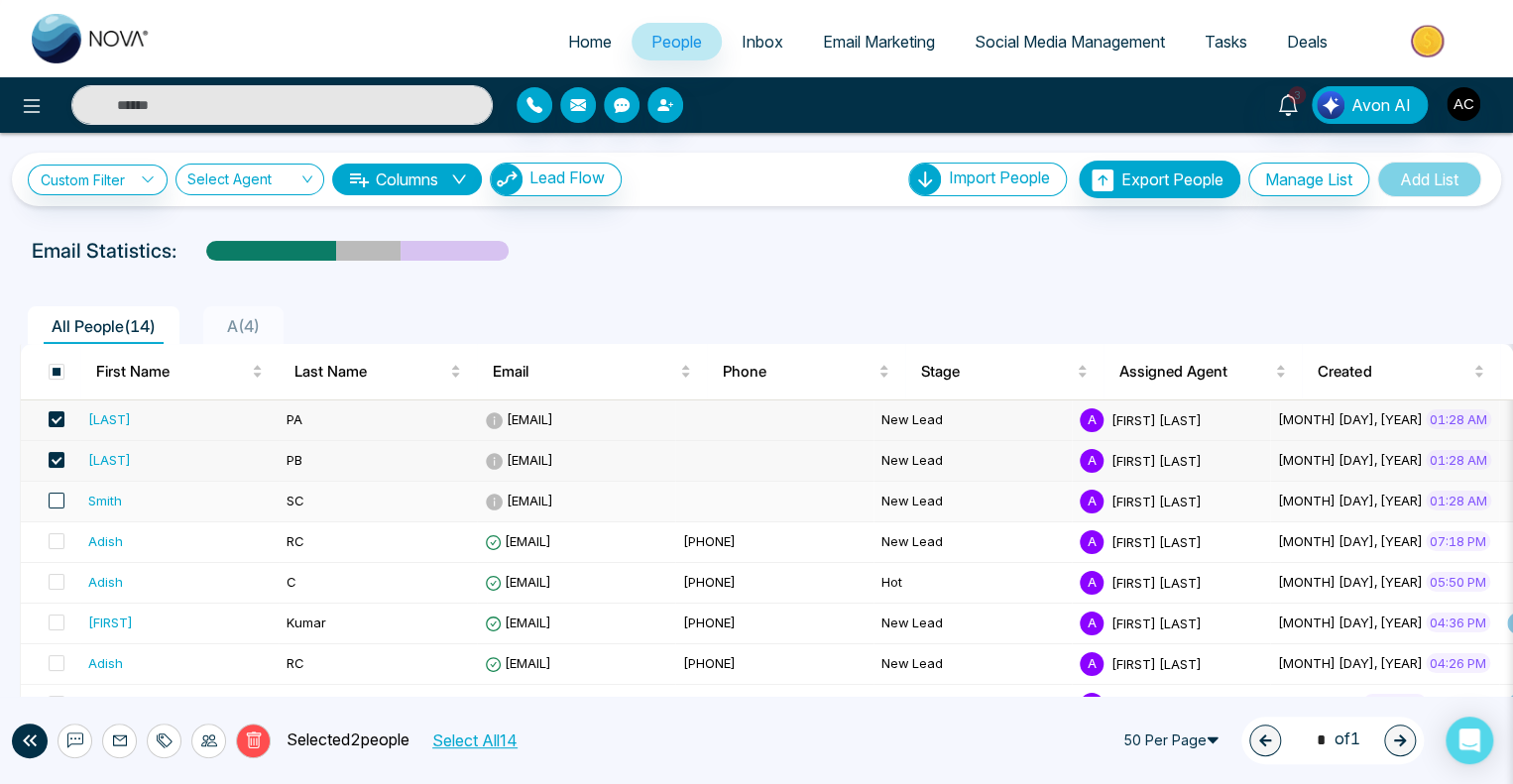click at bounding box center [57, 501] 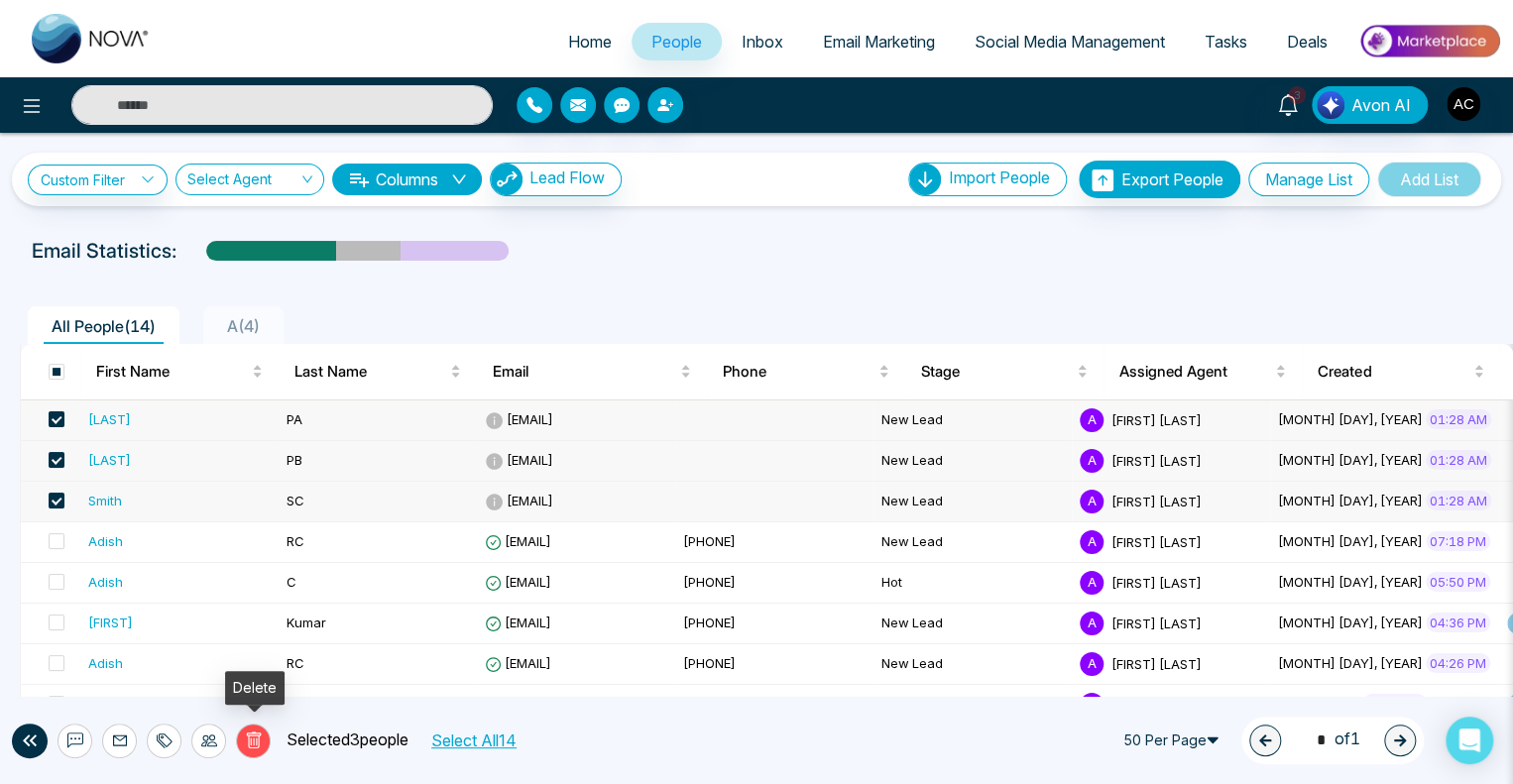 click 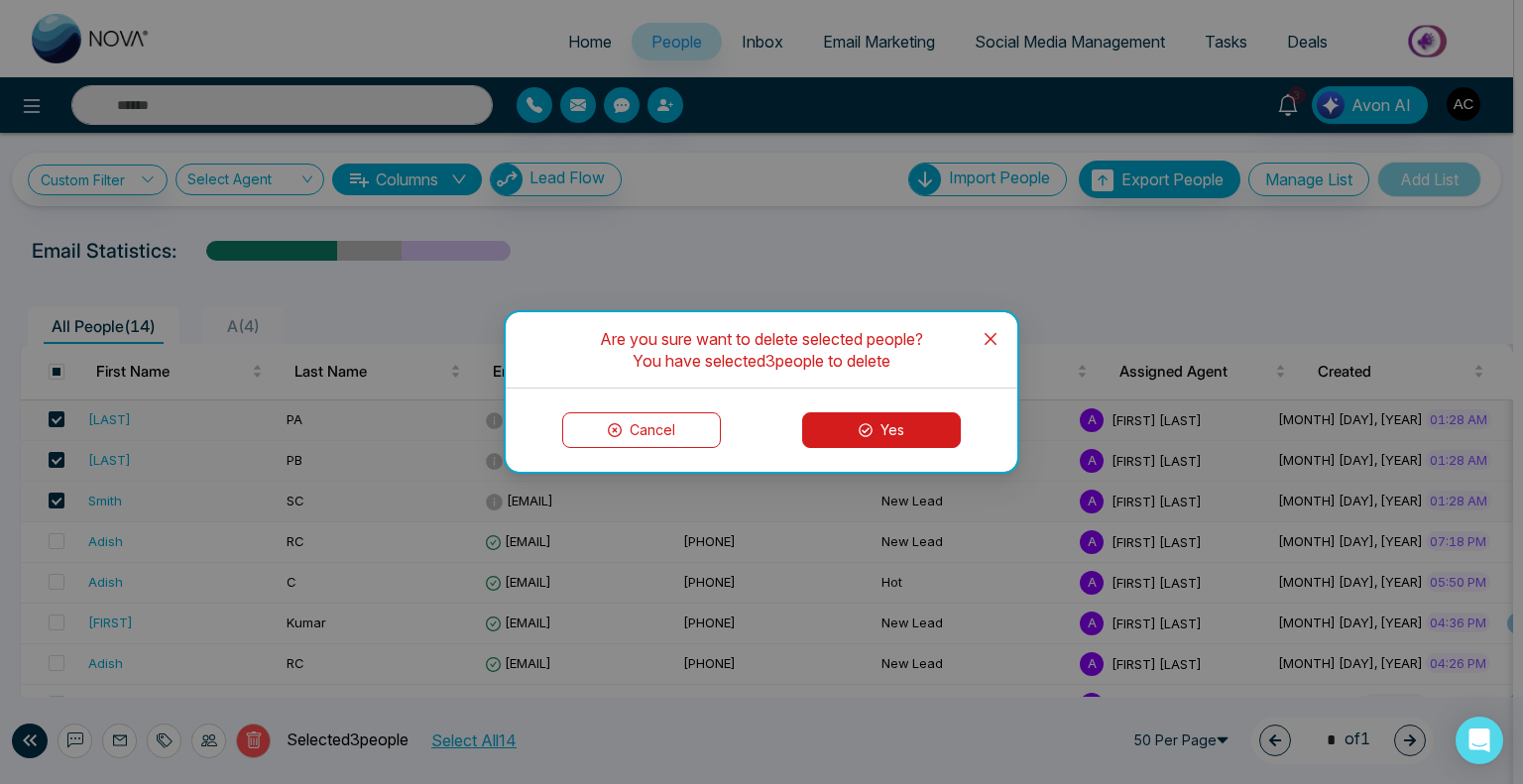 click on "Yes" at bounding box center [881, 430] 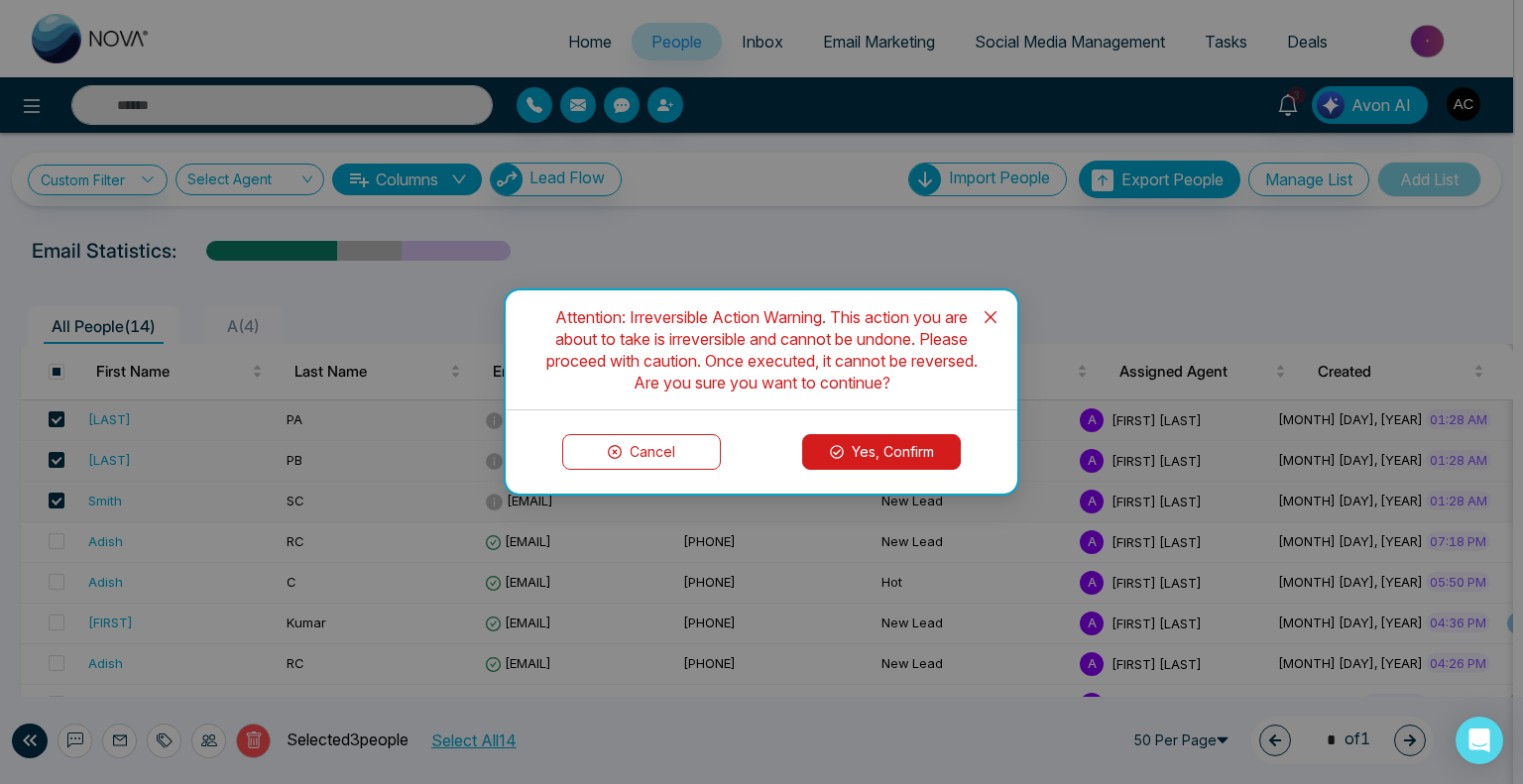 click on "Yes, Confirm" at bounding box center (881, 452) 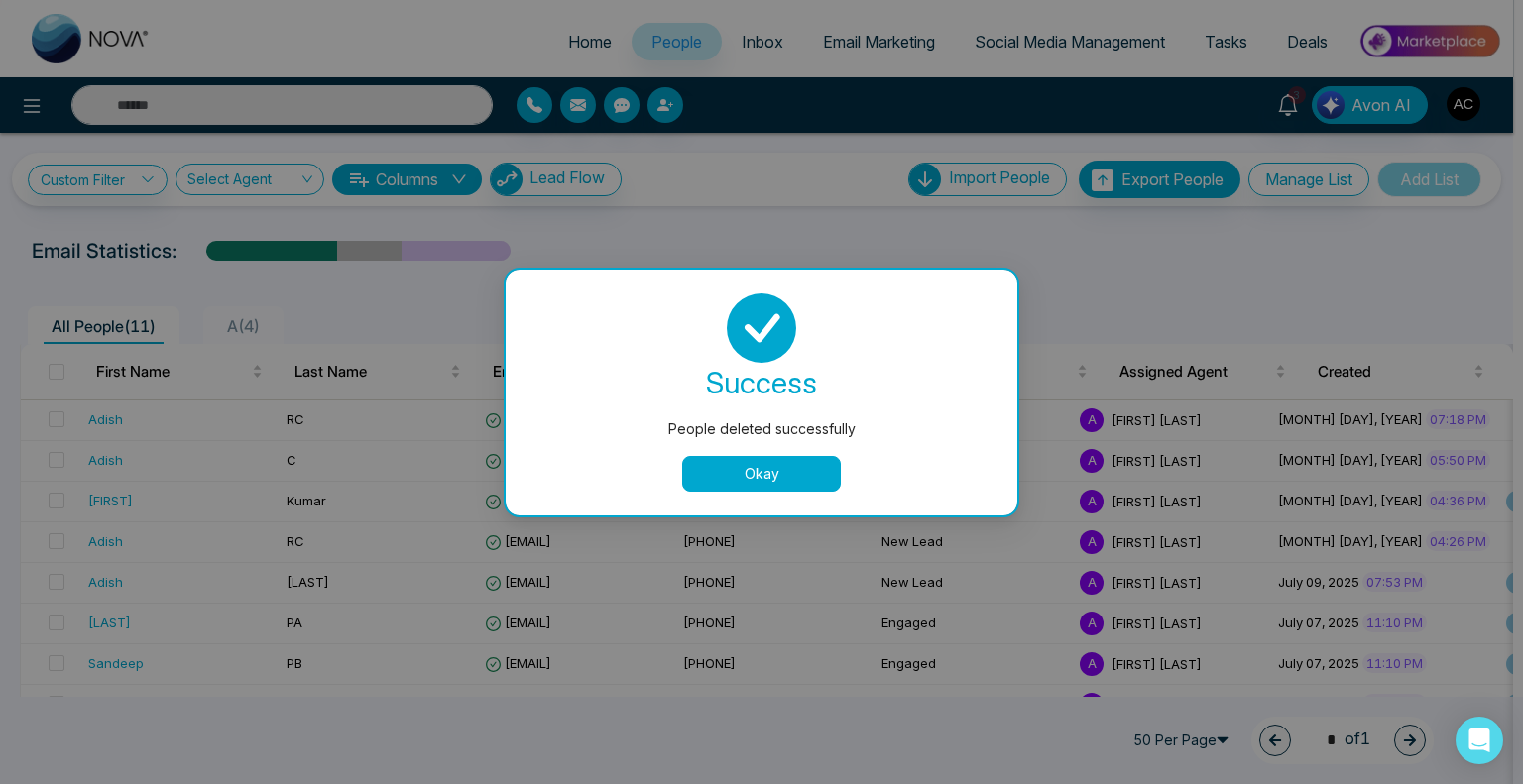 click on "Okay" at bounding box center (762, 474) 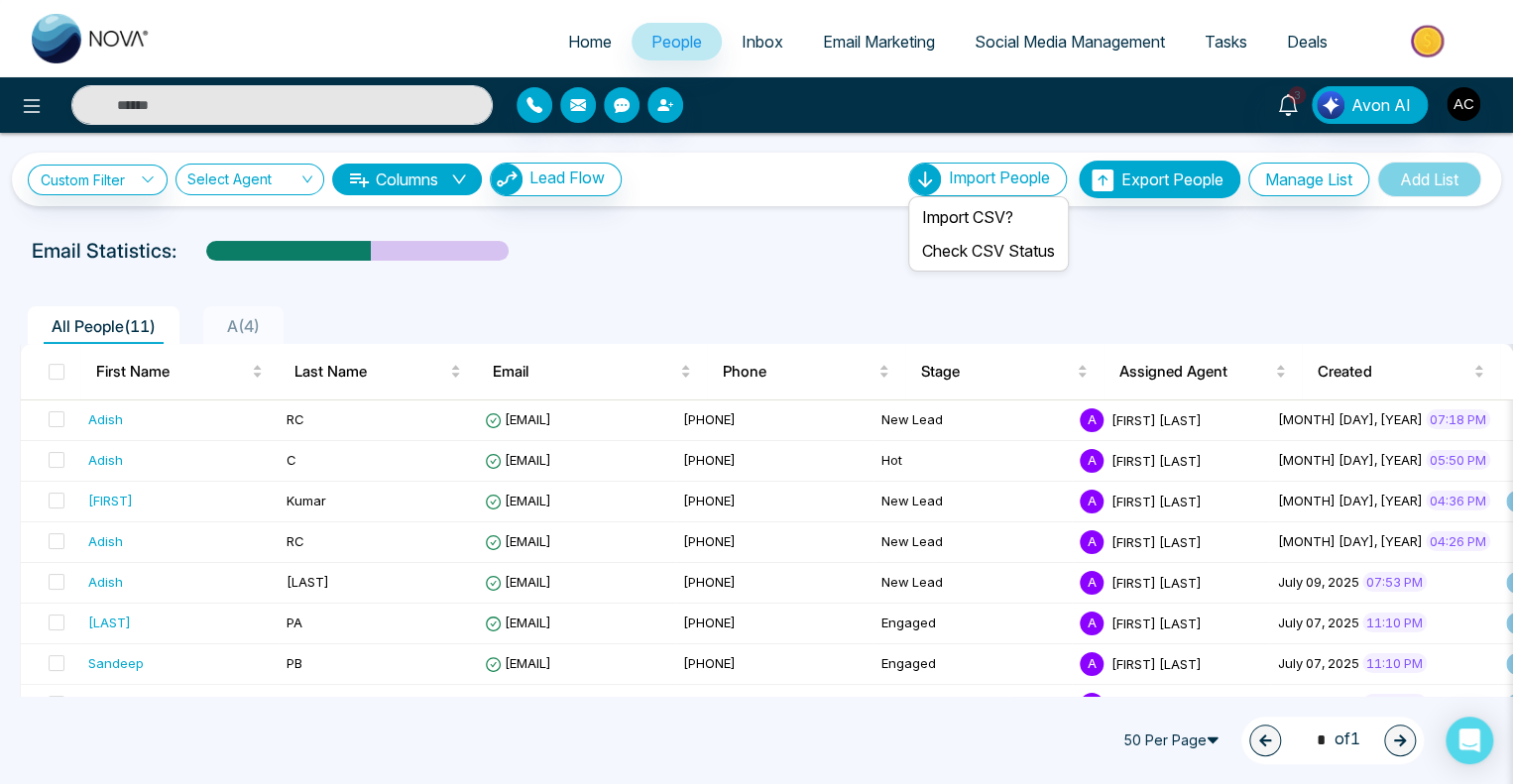 click on "Import People" at bounding box center (988, 179) 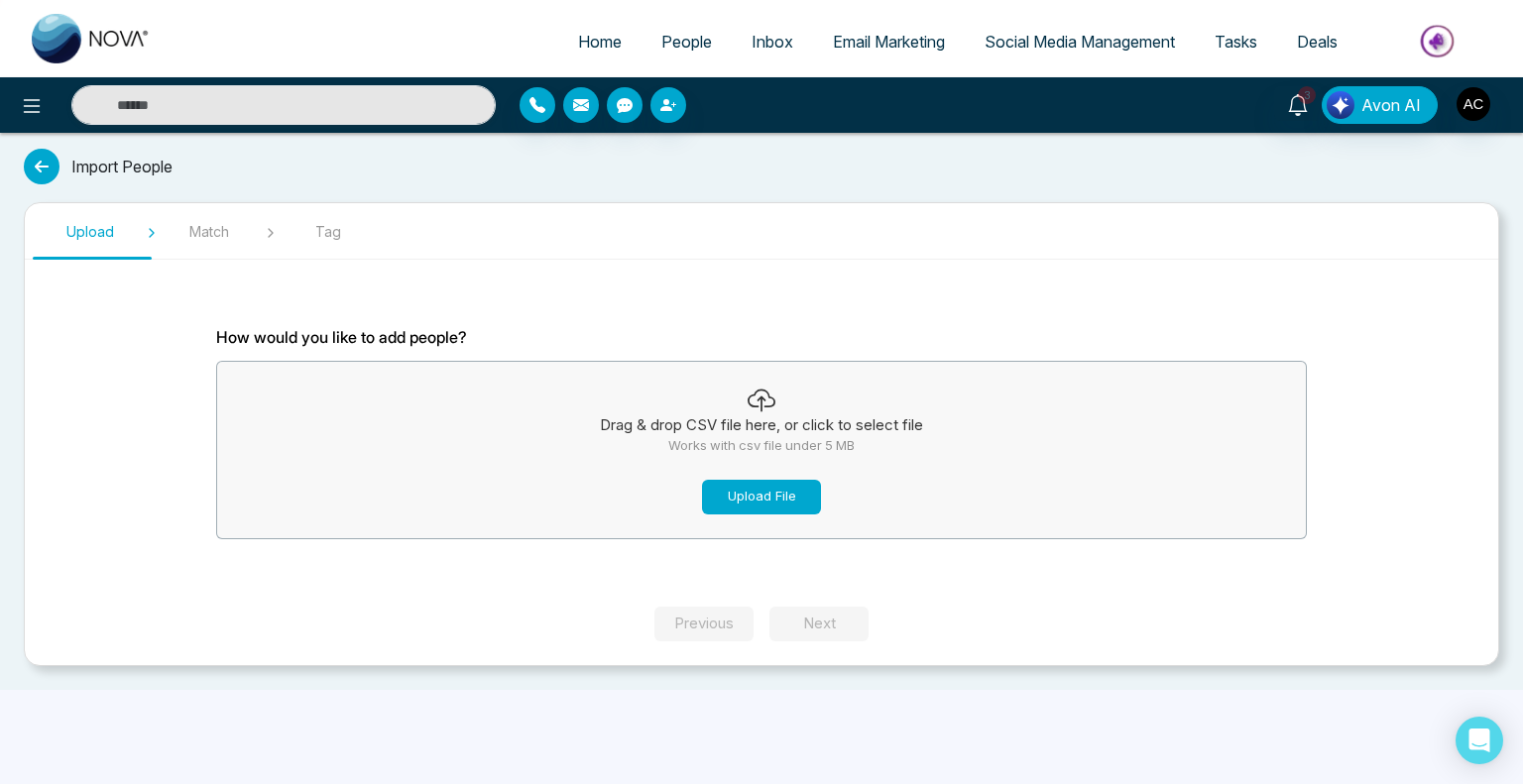 click on "Upload File" at bounding box center (762, 497) 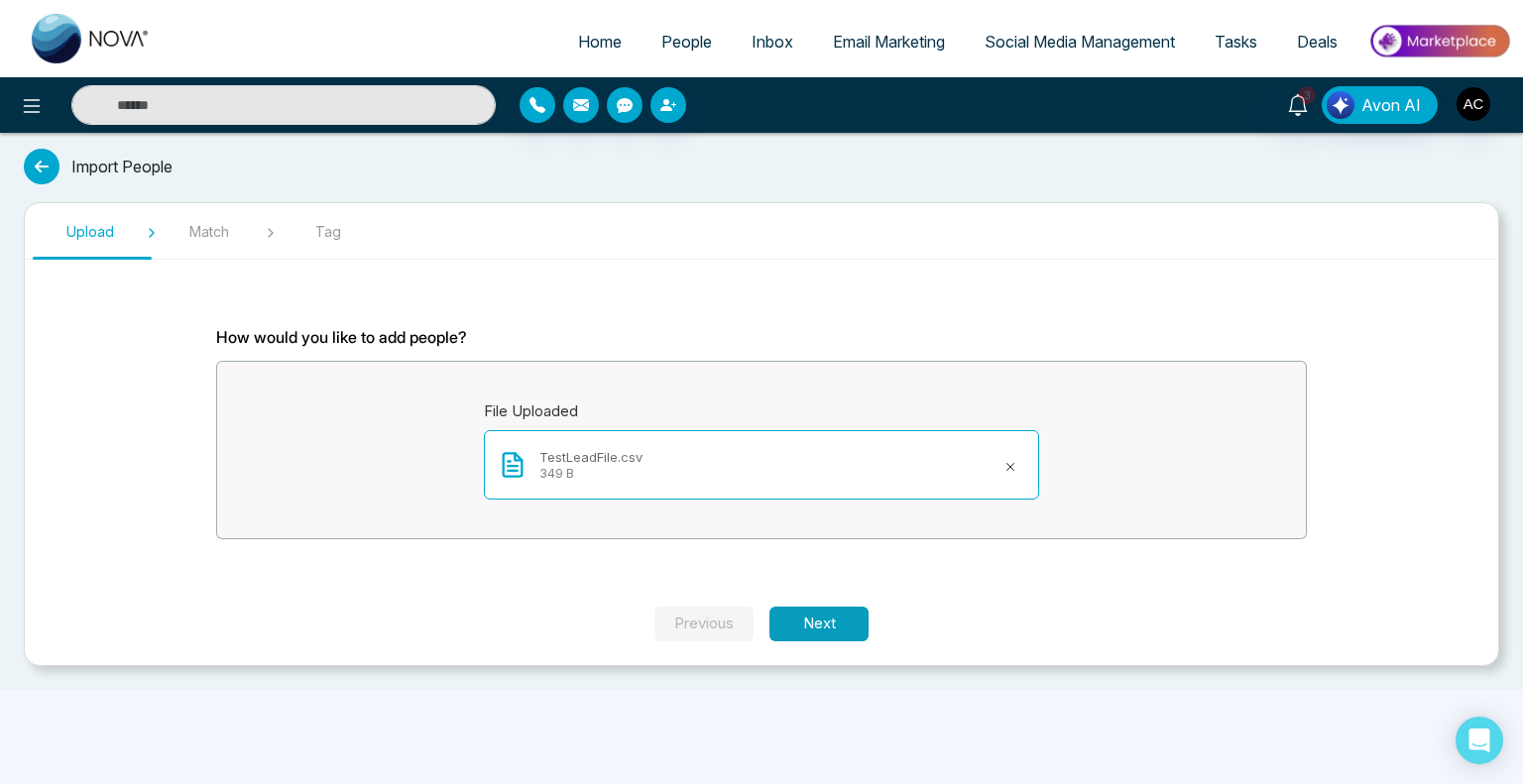 click on "Next" at bounding box center [819, 623] 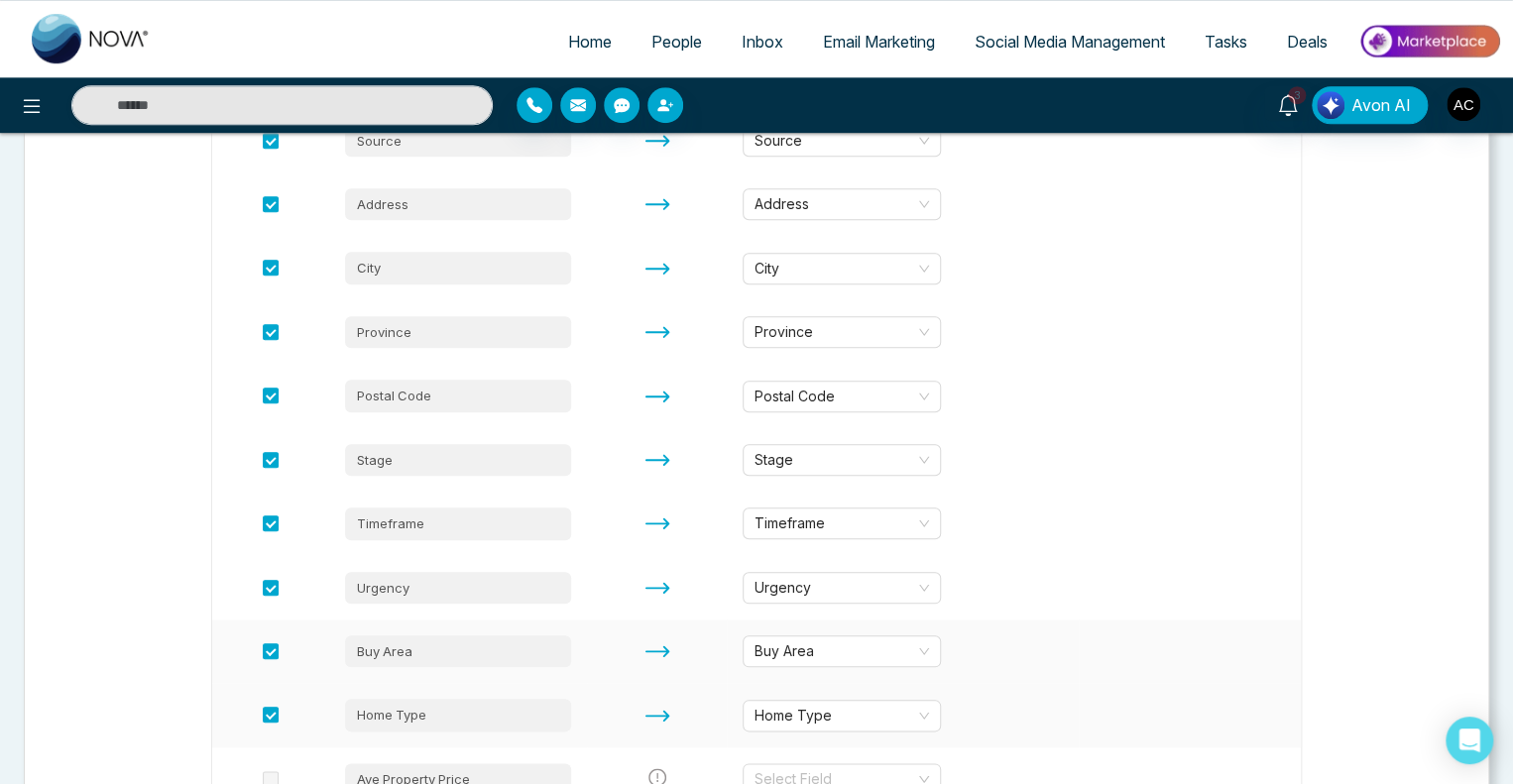 scroll, scrollTop: 694, scrollLeft: 0, axis: vertical 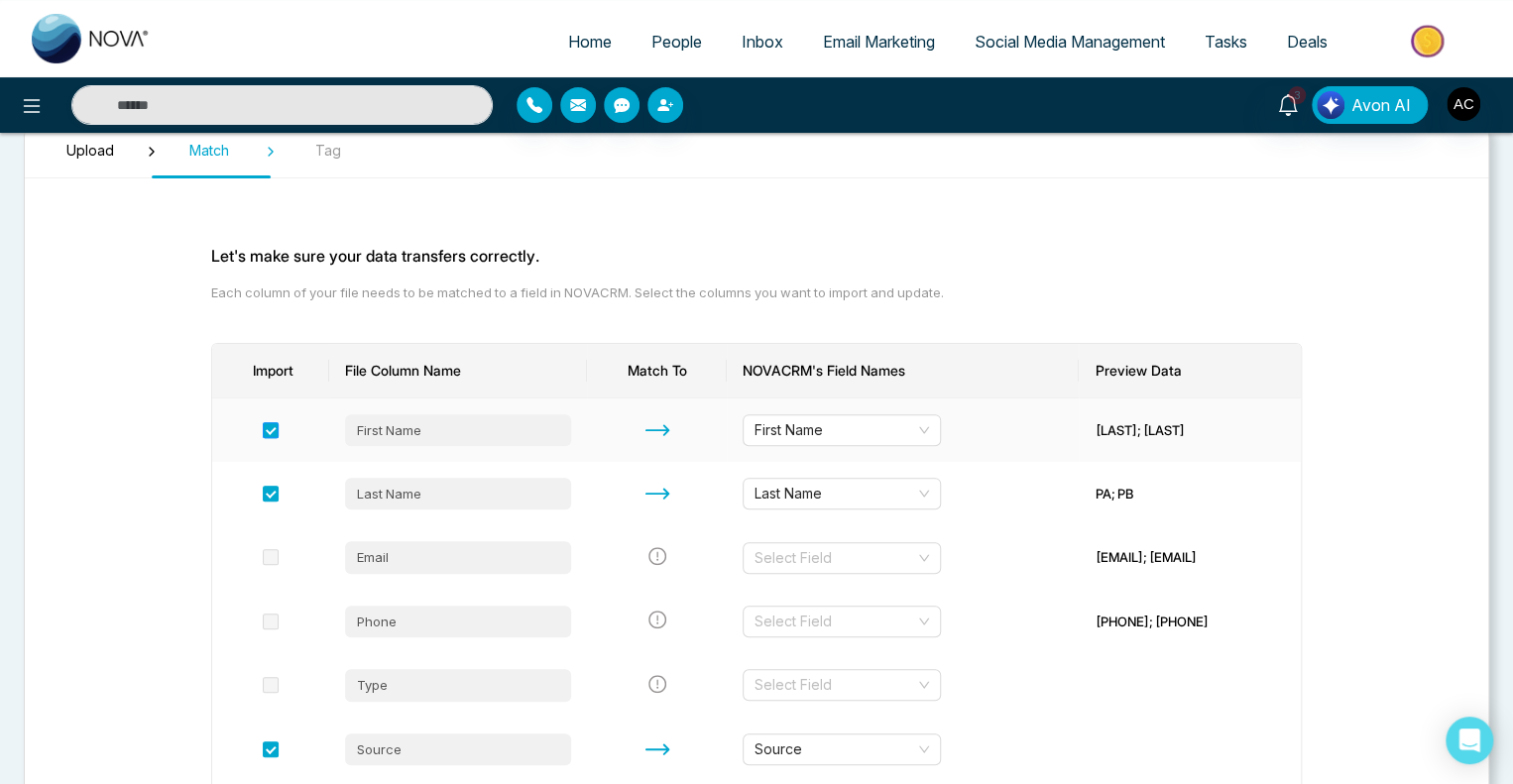 click at bounding box center [271, 430] 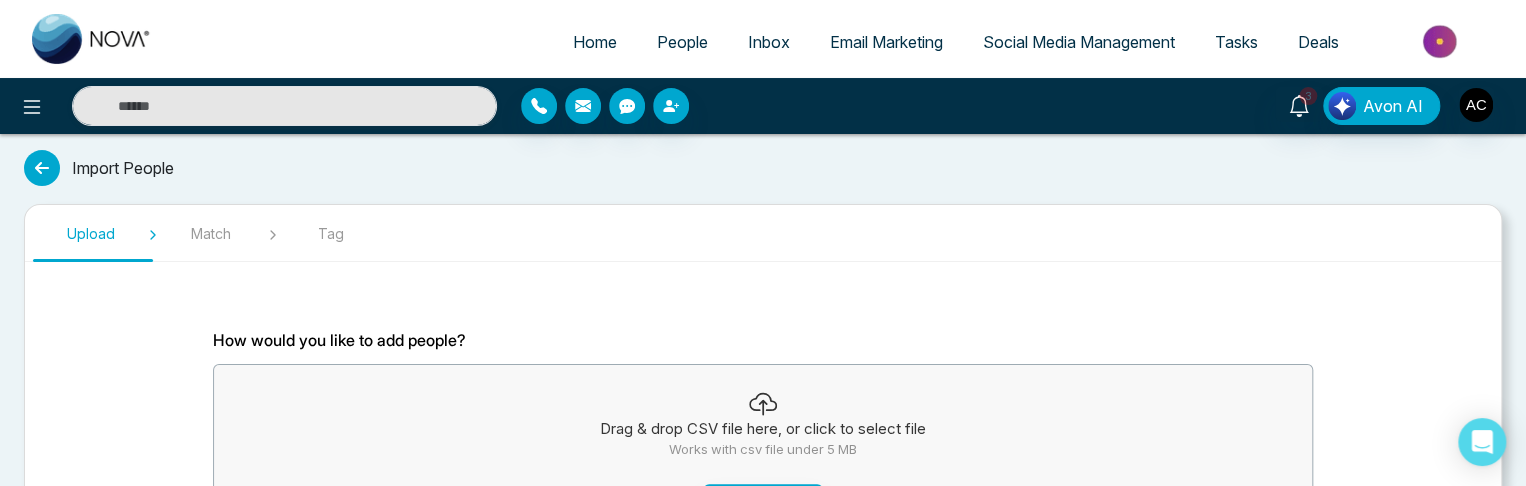 scroll, scrollTop: 208, scrollLeft: 0, axis: vertical 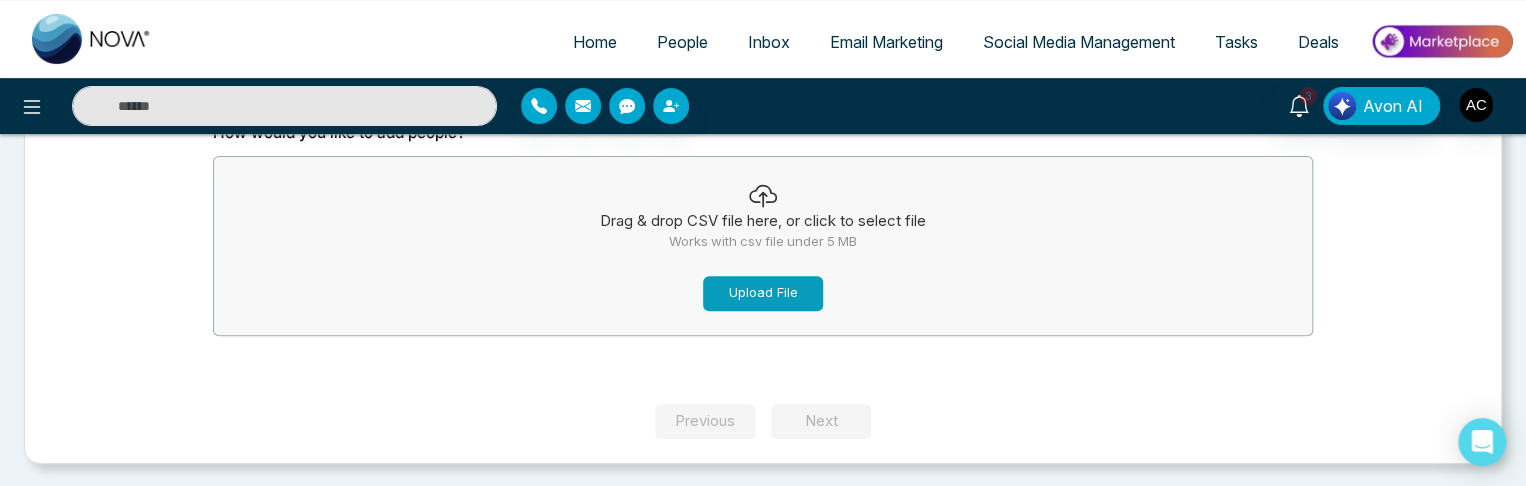 click on "Upload File" at bounding box center [763, 293] 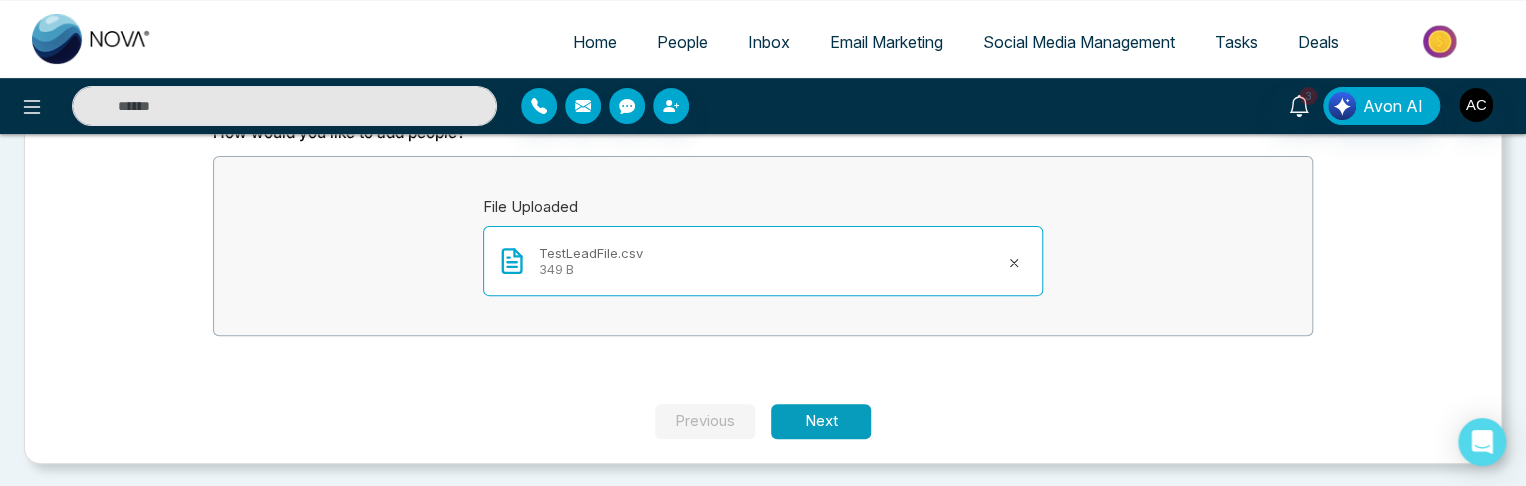 click on "Next" at bounding box center [821, 421] 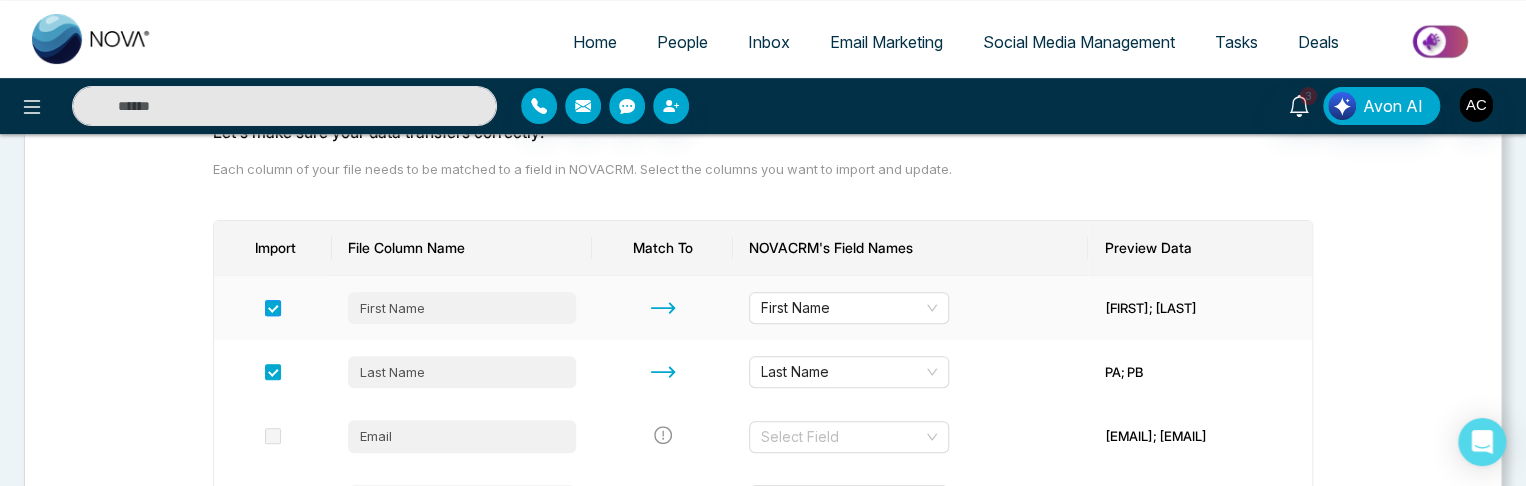 click at bounding box center [273, 308] 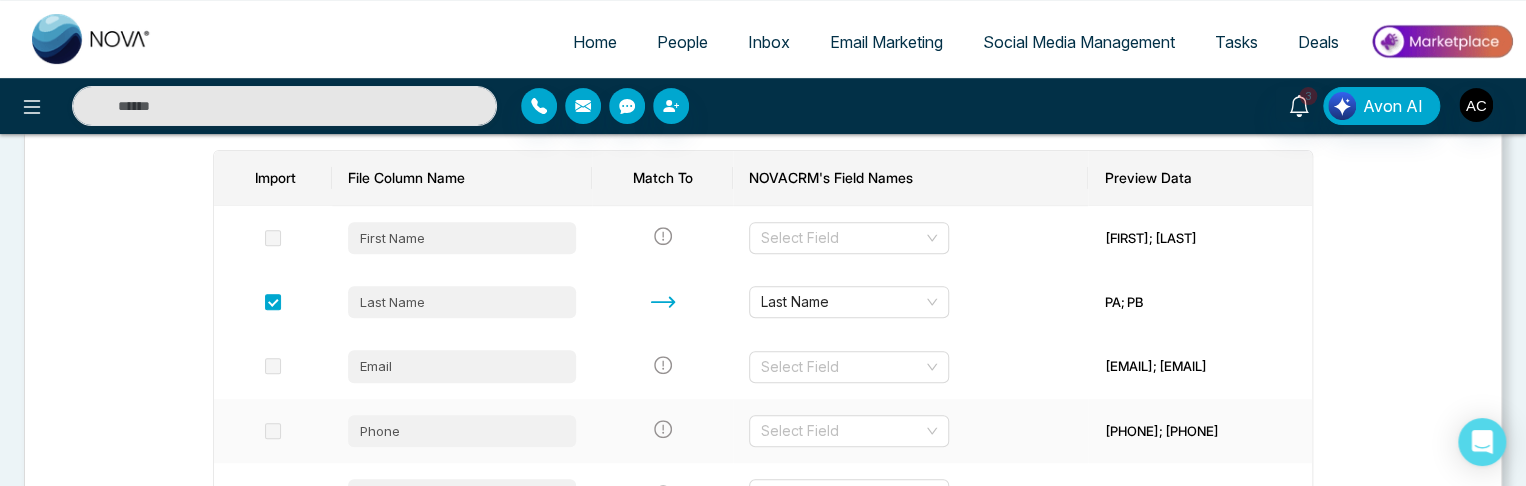 scroll, scrollTop: 272, scrollLeft: 0, axis: vertical 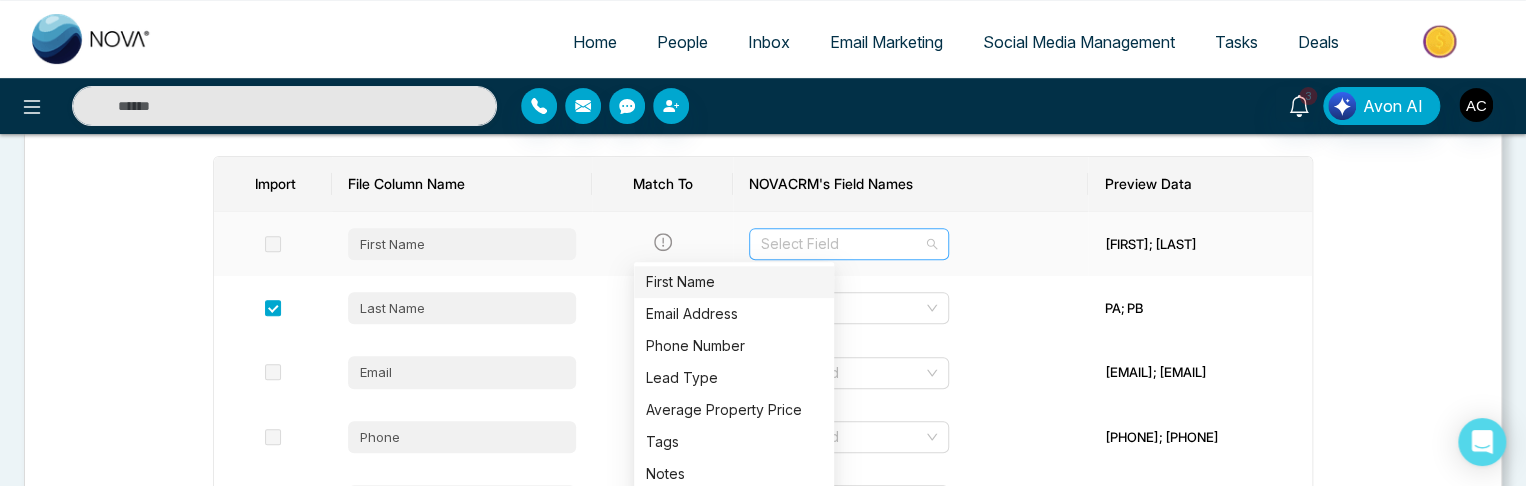 click on "Select Field" at bounding box center (849, 244) 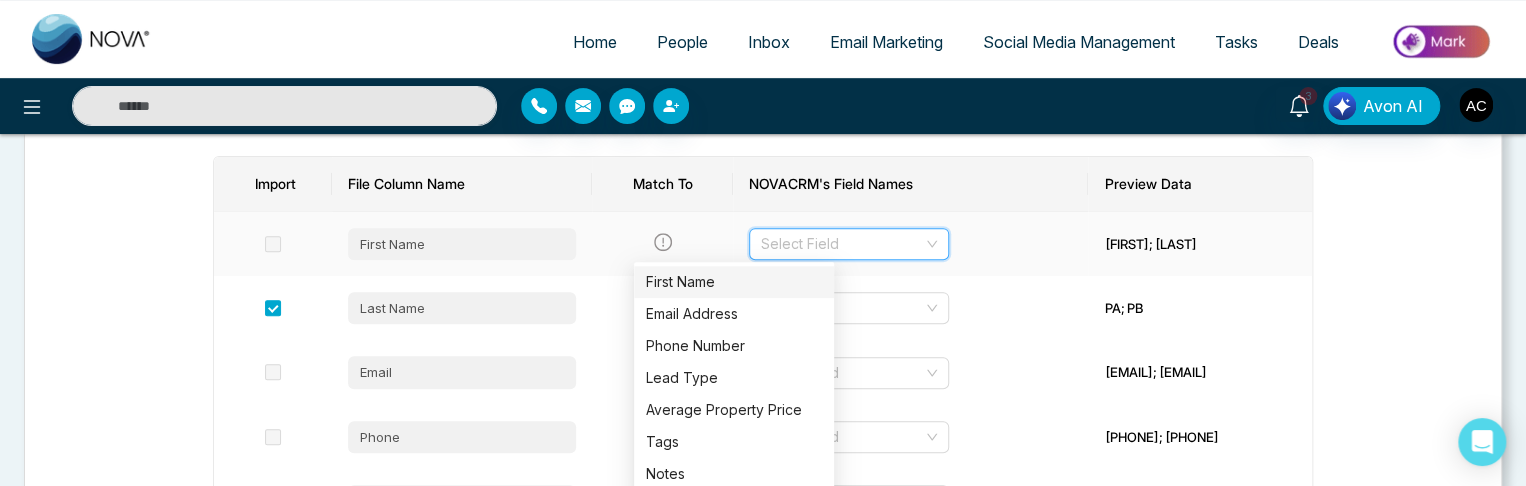 click on "Select Field" at bounding box center (849, 244) 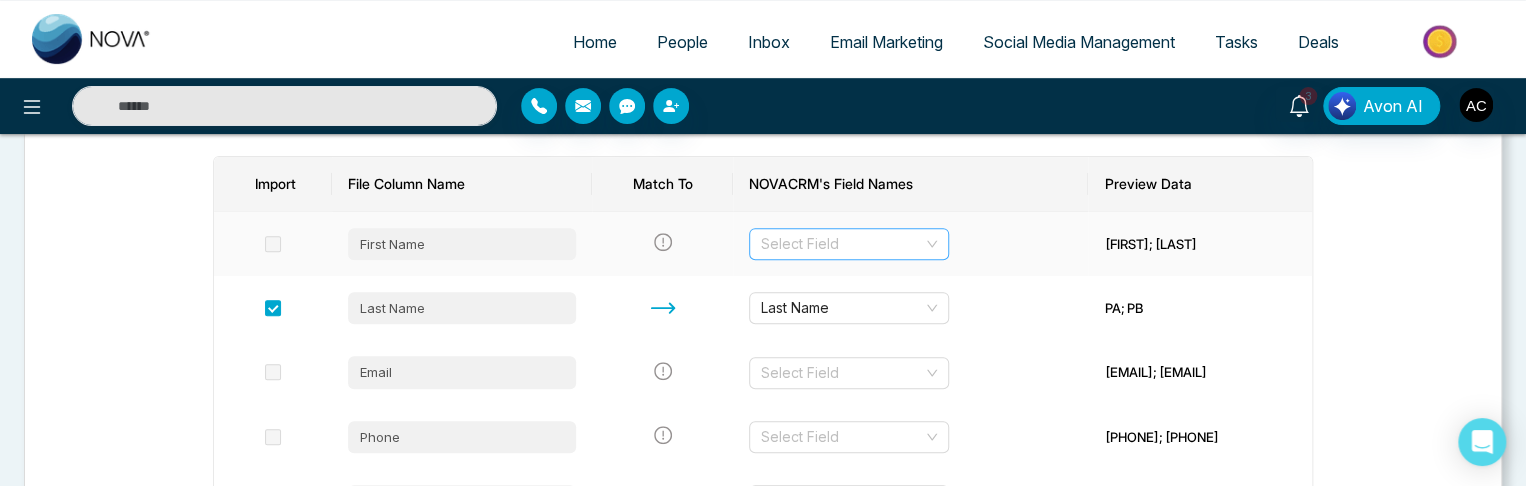 click at bounding box center (842, 244) 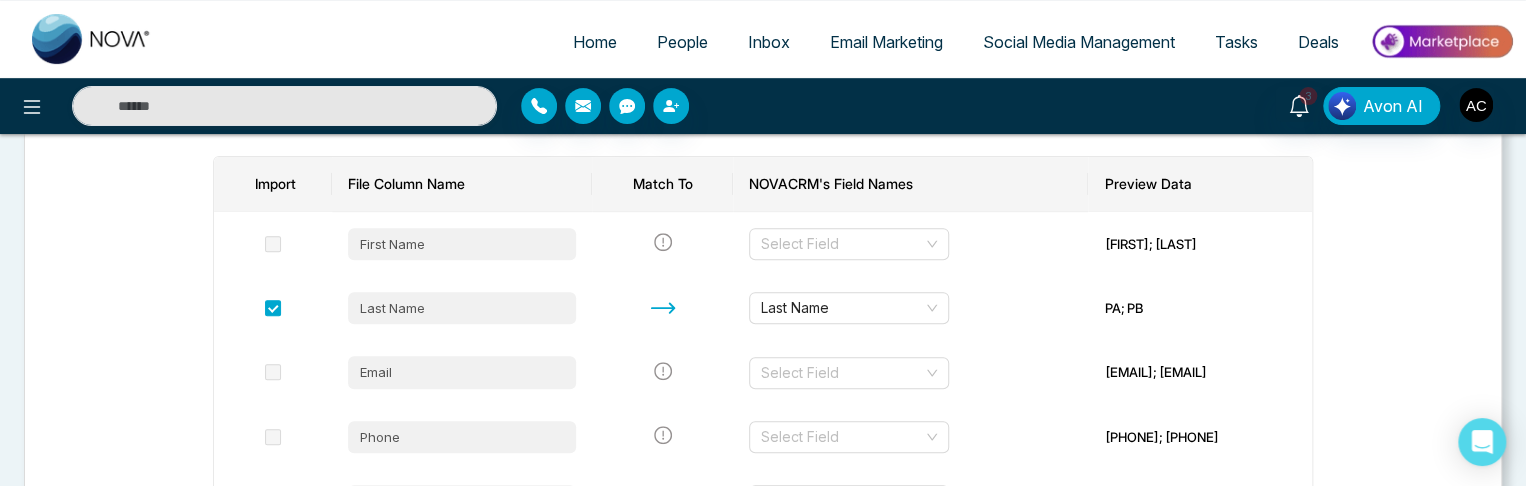 scroll, scrollTop: 277, scrollLeft: 0, axis: vertical 